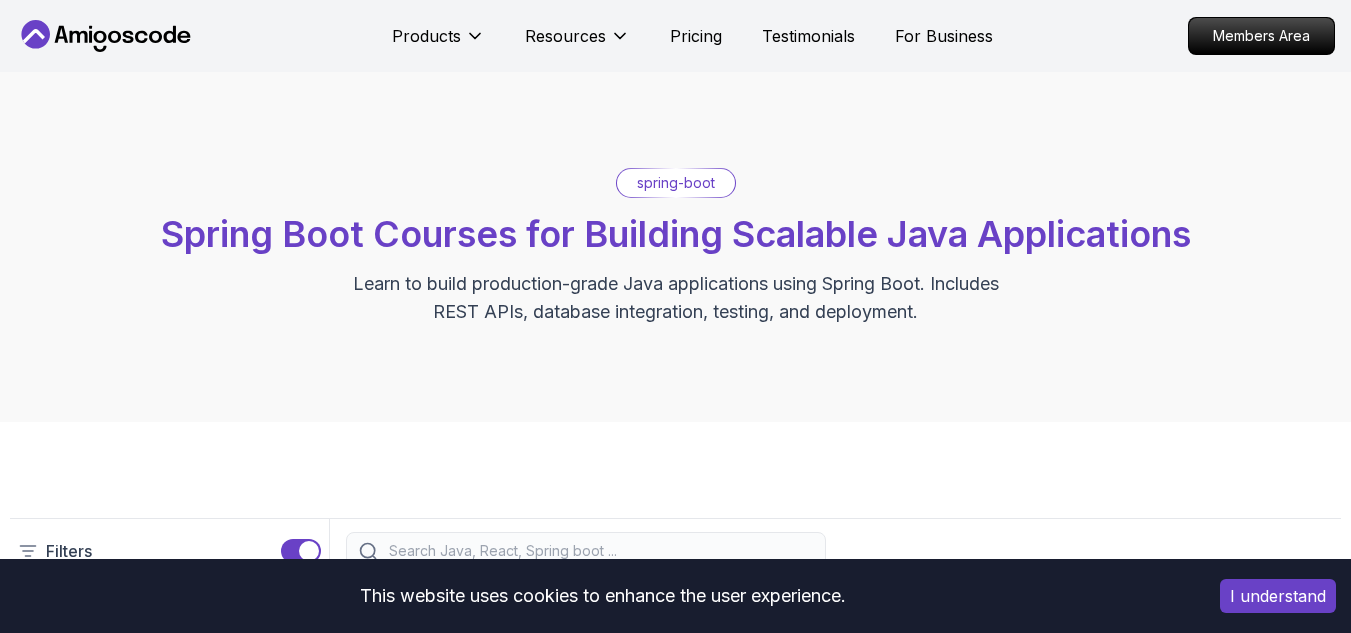 scroll, scrollTop: 0, scrollLeft: 0, axis: both 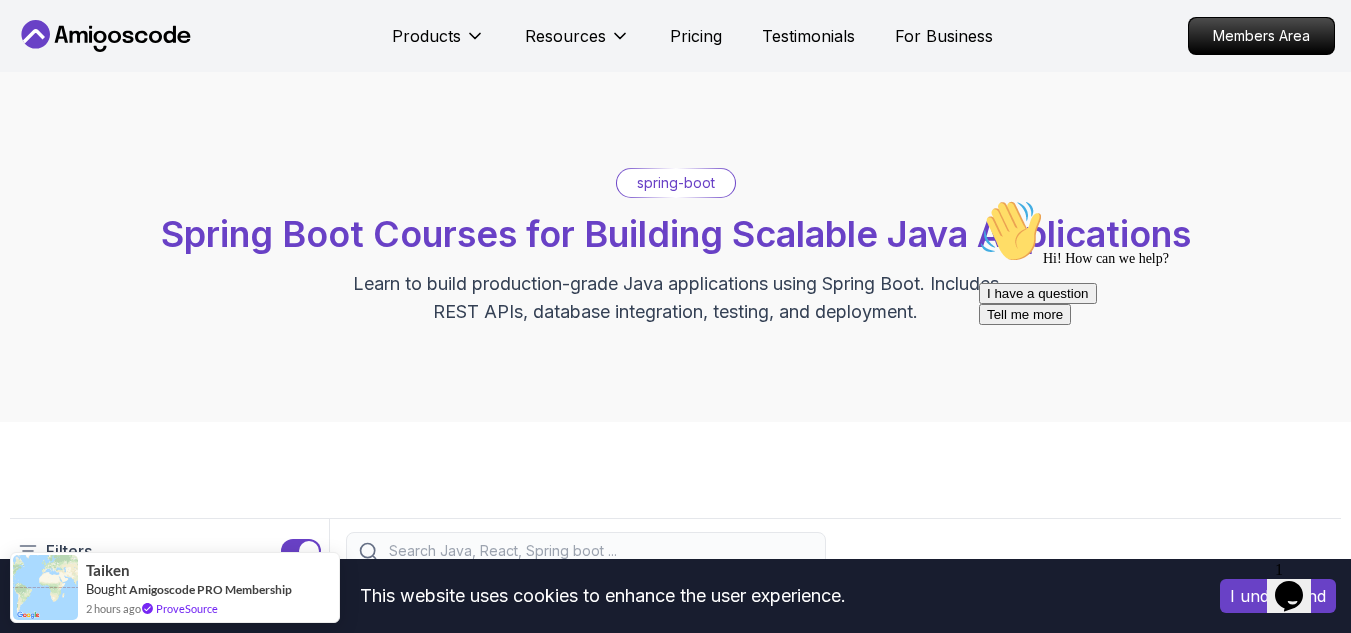 click on "This website uses cookies to enhance the user experience. I understand Products Resources Pricing Testimonials For Business Members Area Products Resources Pricing Testimonials For Business Members Area spring-boot Spring Boot Courses for Building Scalable Java Applications Learn to build production-grade Java applications using Spring Boot. Includes REST APIs, database integration, testing, and deployment. Filters Filters Type Course Build Price Pro Free Instructors [FIRST] [LAST] [FIRST] [LAST] Duration 0-1 Hour 1-3 Hours +3 Hours Track Front End Back End Dev Ops Full Stack Level Junior Mid-level Senior 5.18h Advanced Spring Boot Pro Dive deep into Spring Boot with our advanced course, designed to take your skills from intermediate to expert level. 3.30h Building APIs with Spring Boot Pro Learn to build robust, scalable APIs with Spring Boot, mastering REST principles, JSON handling, and embedded server configuration. 1.67h NEW Spring Boot for Beginners 6.65h NEW Spring Data JPA Pro 2.73h JUST RELEASED Pro 1.45h" at bounding box center [675, 1600] 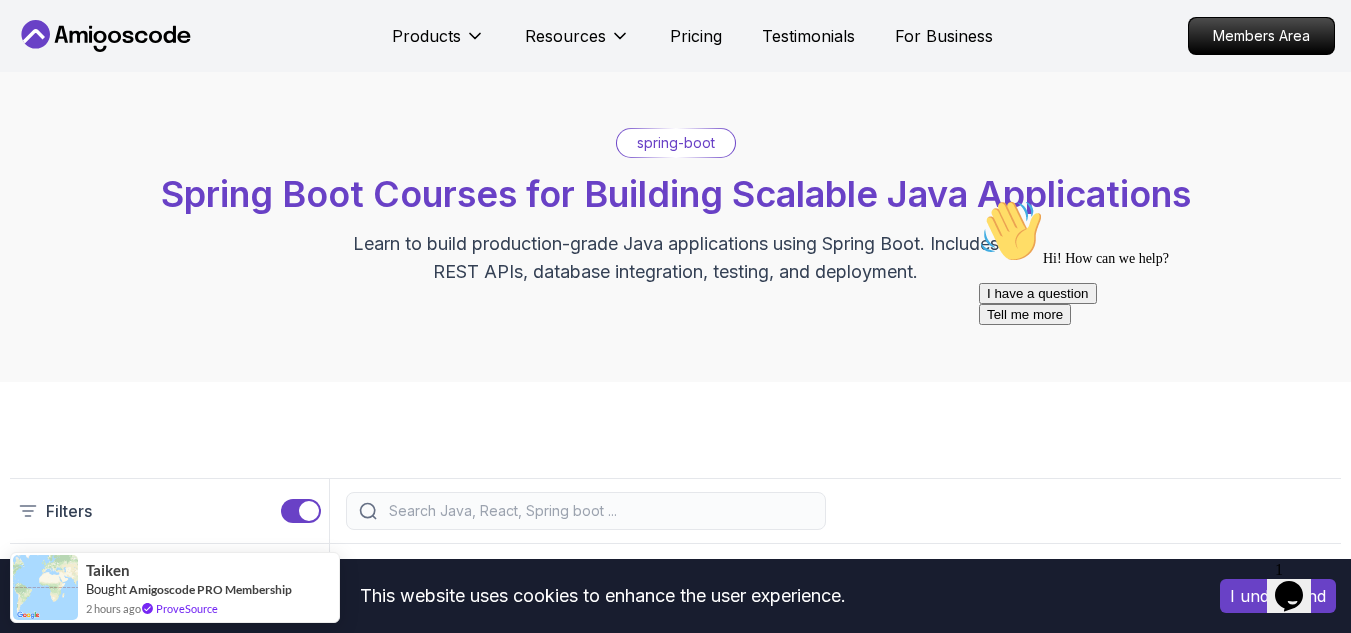 scroll, scrollTop: 0, scrollLeft: 0, axis: both 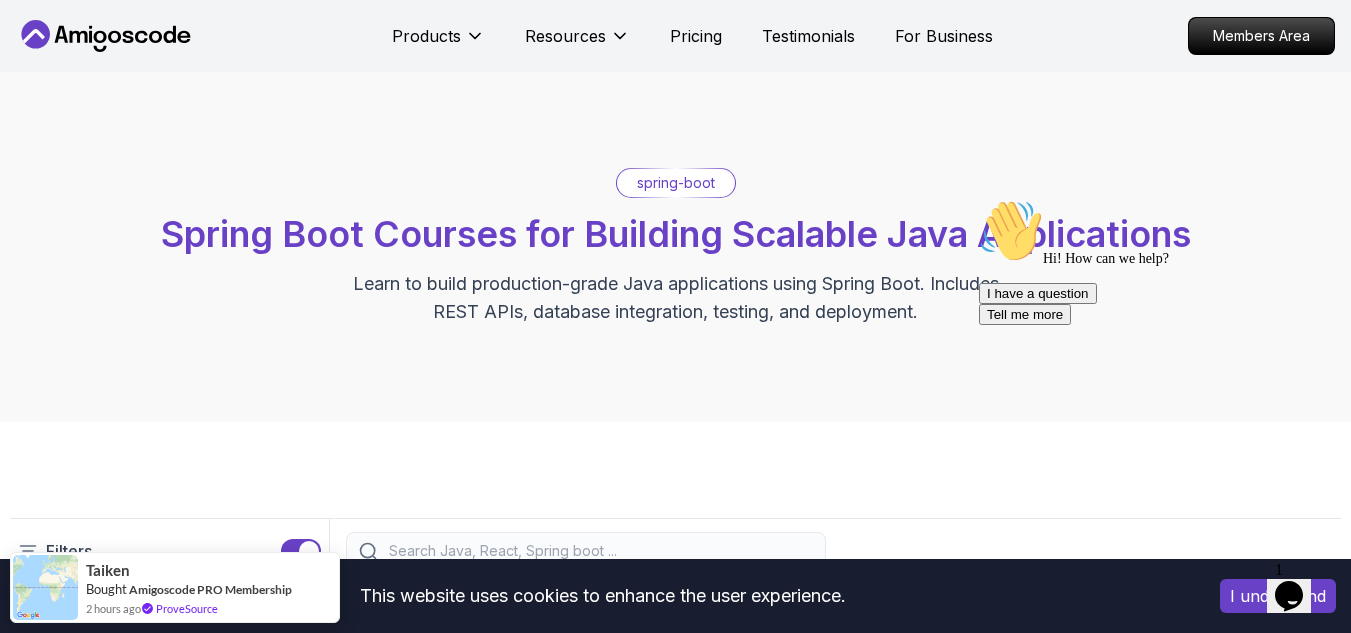 click on "spring-boot" at bounding box center [676, 183] 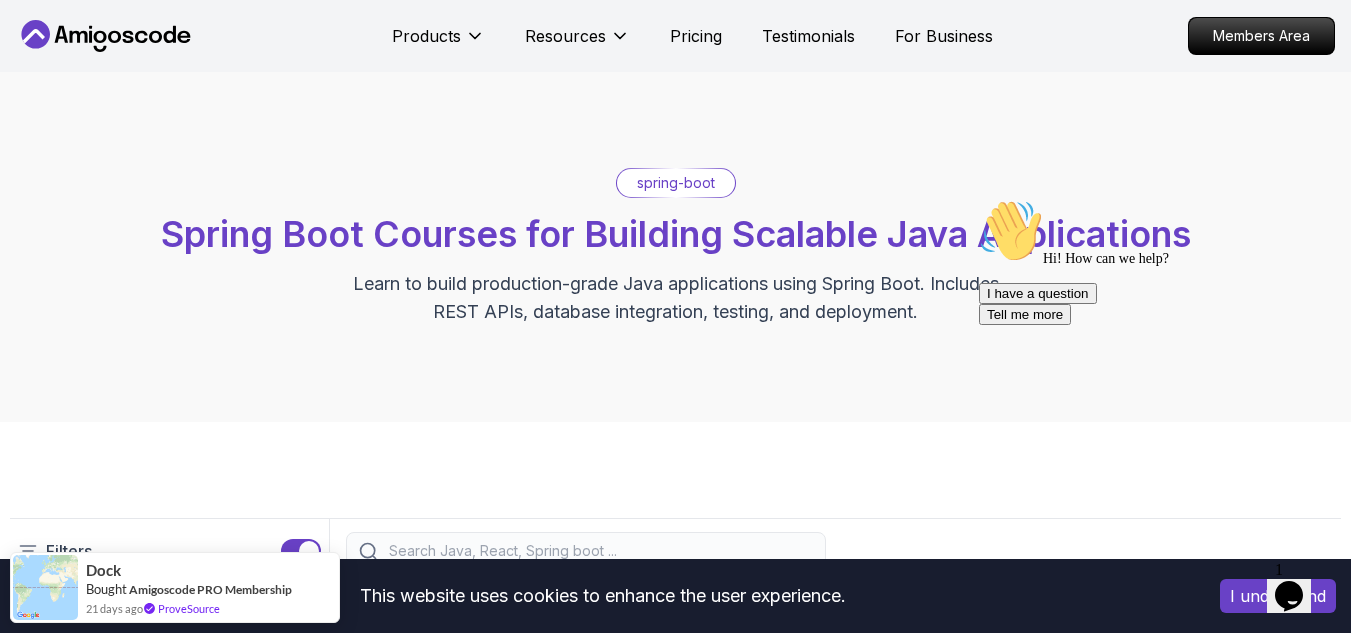click on "Opens Chat This icon Opens the chat window." at bounding box center [1289, 596] 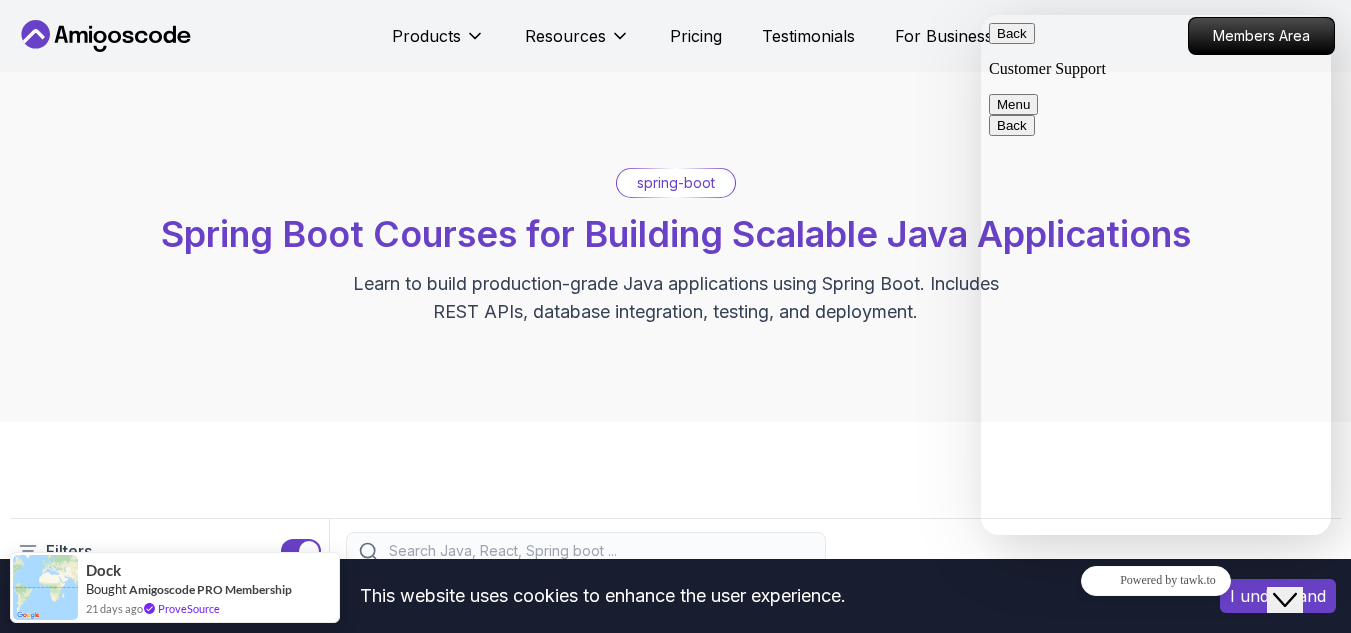 click on "spring-boot Spring Boot Courses for Building Scalable Java Applications Learn to build production-grade Java applications using Spring Boot. Includes REST APIs, database integration, testing, and deployment." at bounding box center (675, 247) 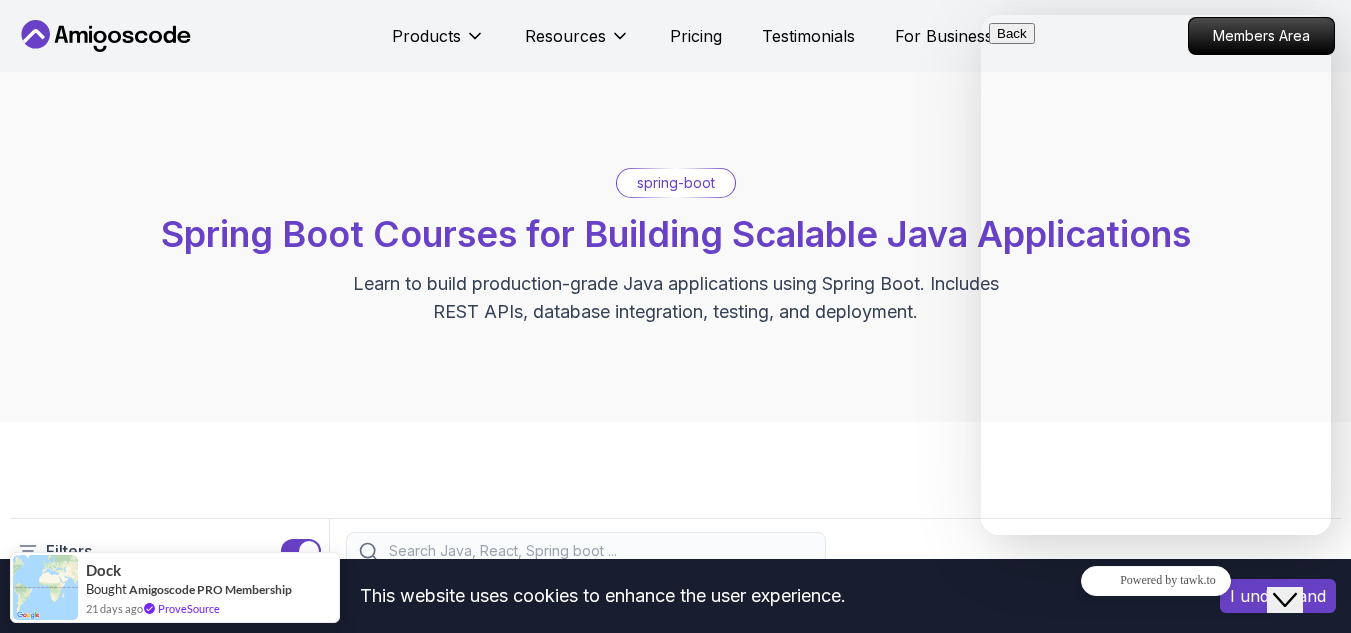 click on "spring-boot Spring Boot Courses for Building Scalable Java Applications Learn to build production-grade Java applications using Spring Boot. Includes REST APIs, database integration, testing, and deployment." at bounding box center (675, 247) 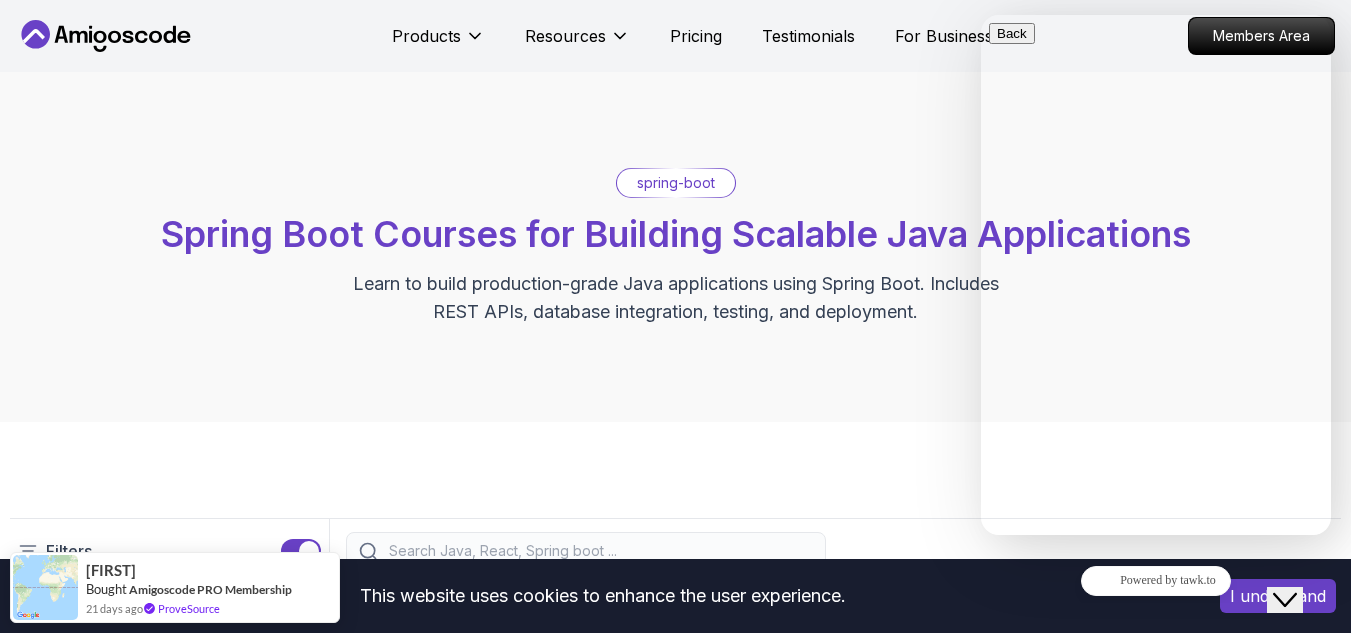 click on "Close Chat This icon closes the chat window." at bounding box center (1285, 600) 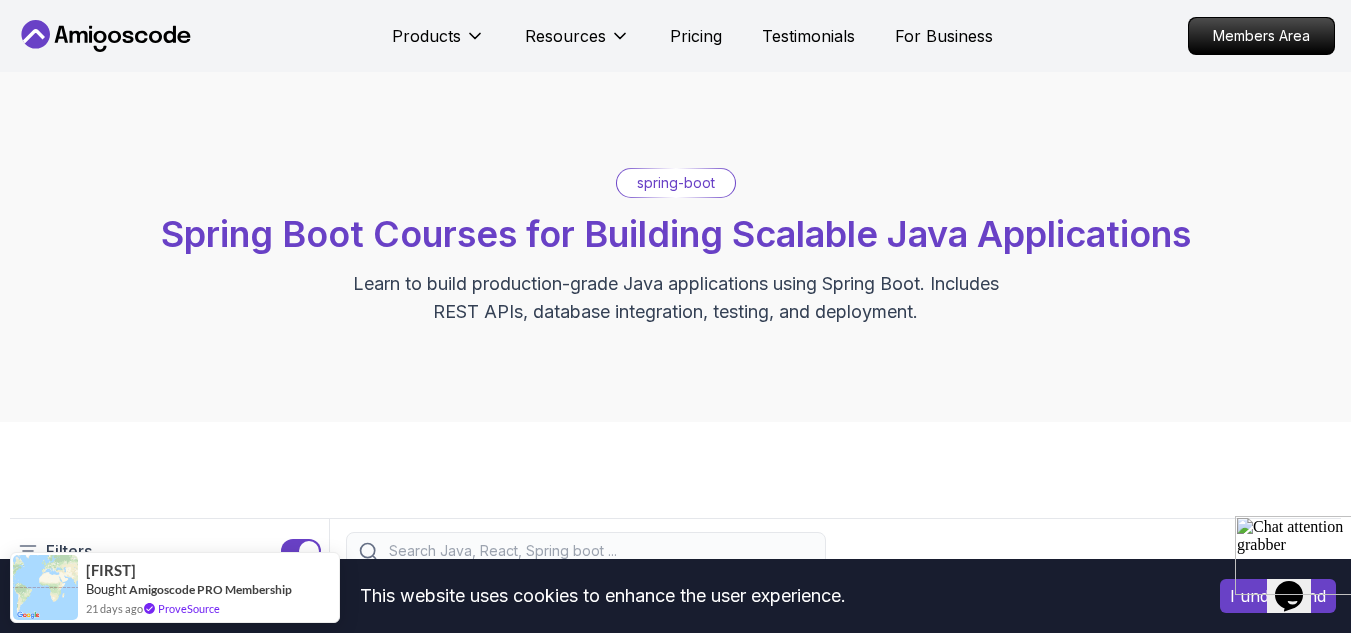 type 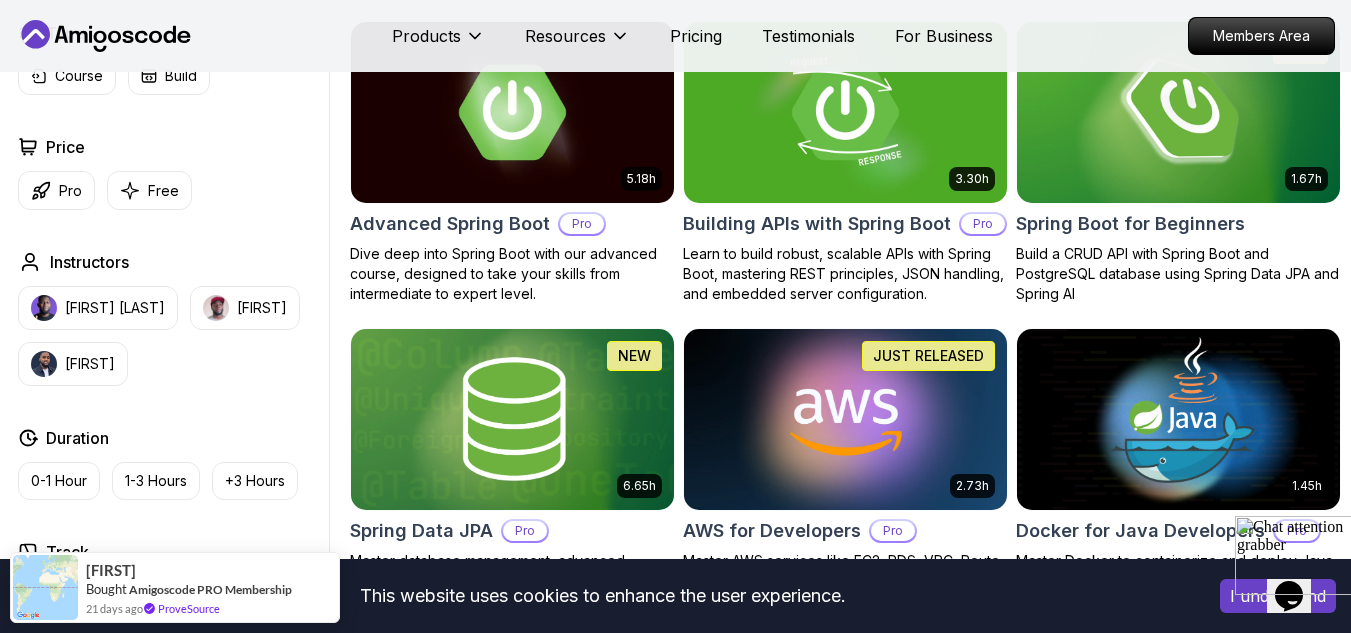 scroll, scrollTop: 640, scrollLeft: 0, axis: vertical 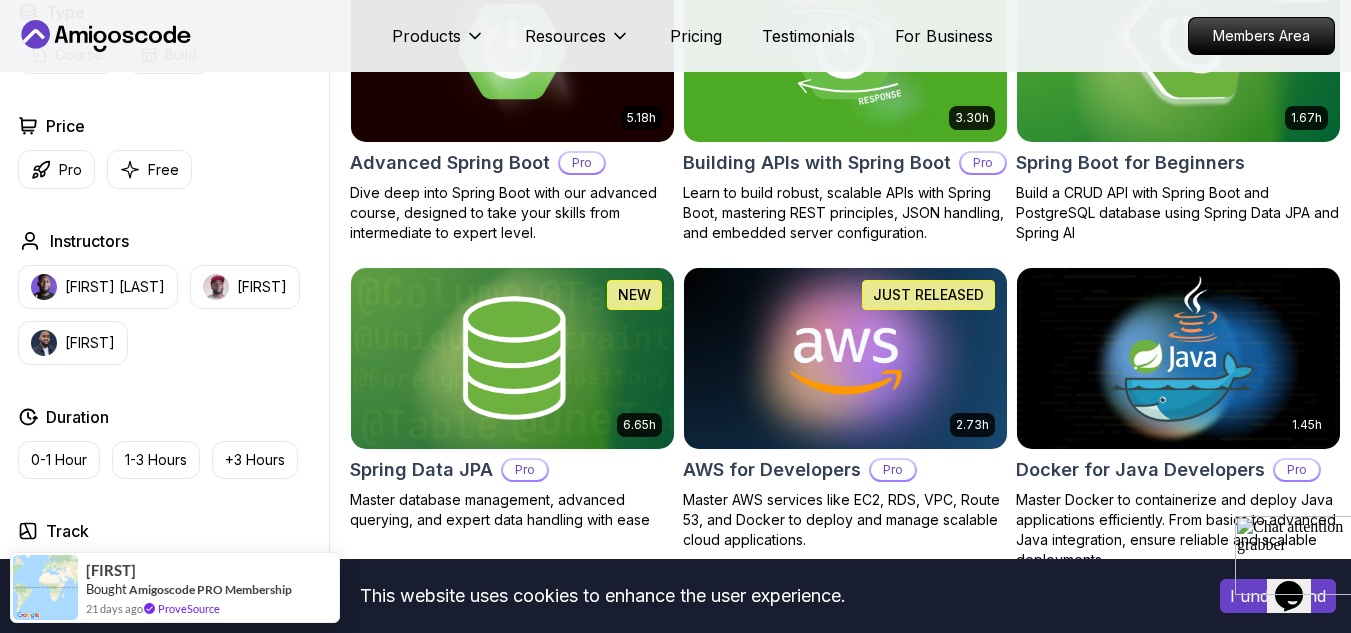 click at bounding box center [1178, 51] 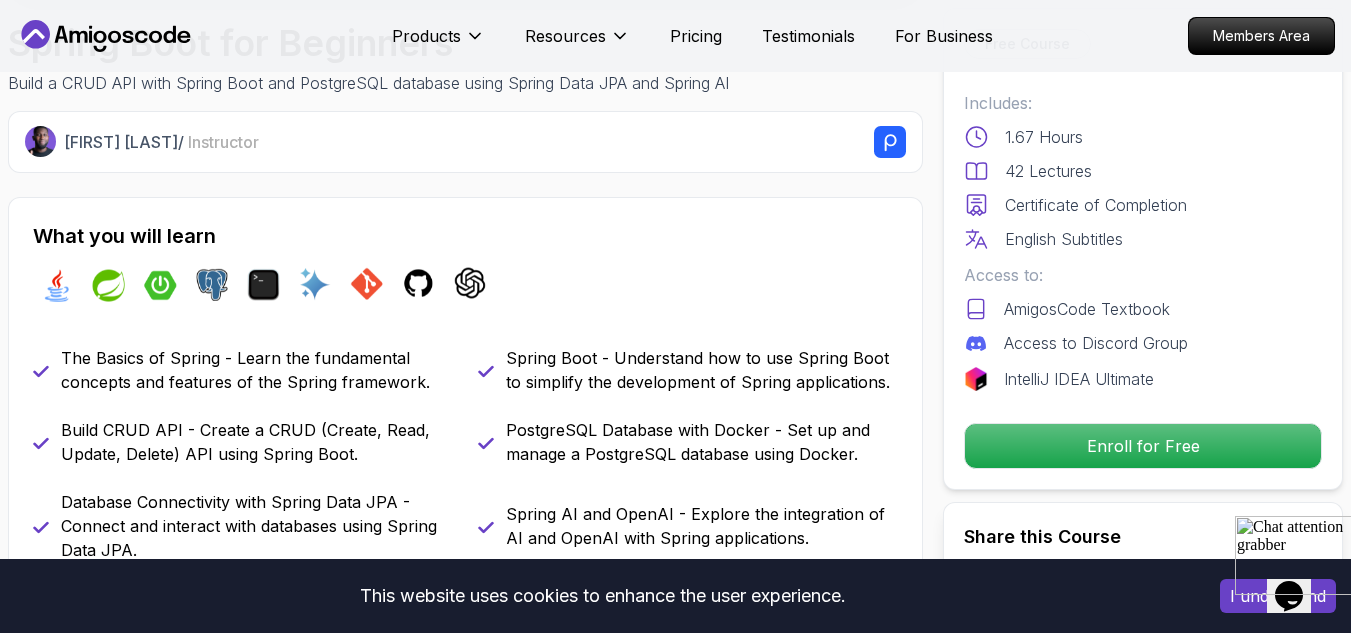 scroll, scrollTop: 0, scrollLeft: 0, axis: both 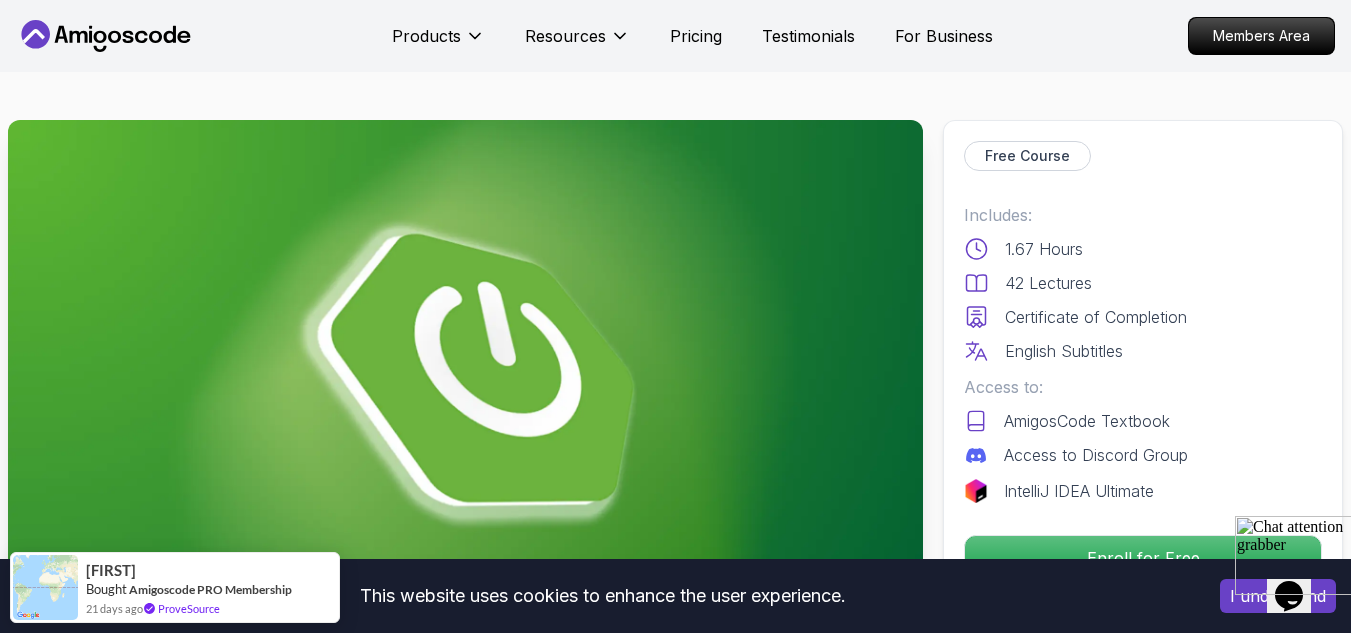 click on "Spring Boot for Beginners Build a CRUD API with Spring Boot and PostgreSQL database using Spring Data JPA and Spring AI [FIRST] [LAST]  /   Instructor Free Course Includes: 1.67 Hours 42 Lectures Certificate of Completion English Subtitles Access to: AmigosCode Textbook Access to Discord Group IntelliJ IDEA Ultimate Enroll for Free Share this Course or Copy link Got a Team of 5 or More? With one subscription, give your entire team access to all courses and features. Check our Business Plan [FIRST] [LAST]  /   Instructor What you will learn java spring spring-boot postgres terminal ai git github chatgpt The Basics of Spring - Learn the fundamental concepts and features of the Spring framework. Spring Boot - Understand how to use Spring Boot to simplify the development of Spring applications. Build CRUD API - Create a CRUD (Create, Read, Update, Delete) API using Spring Boot. PostgreSQL Database with Docker - Set up and manage a PostgreSQL database using Docker.
Why This Course Stands Out" at bounding box center (675, 2021) 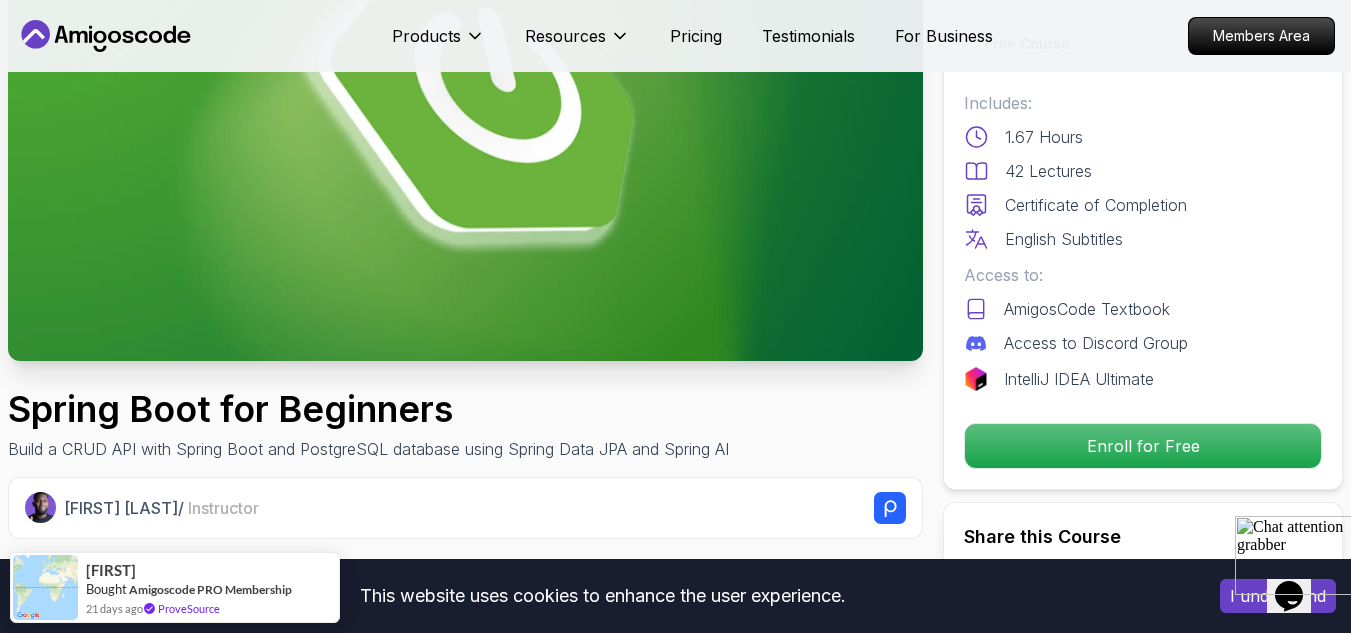 scroll, scrollTop: 280, scrollLeft: 0, axis: vertical 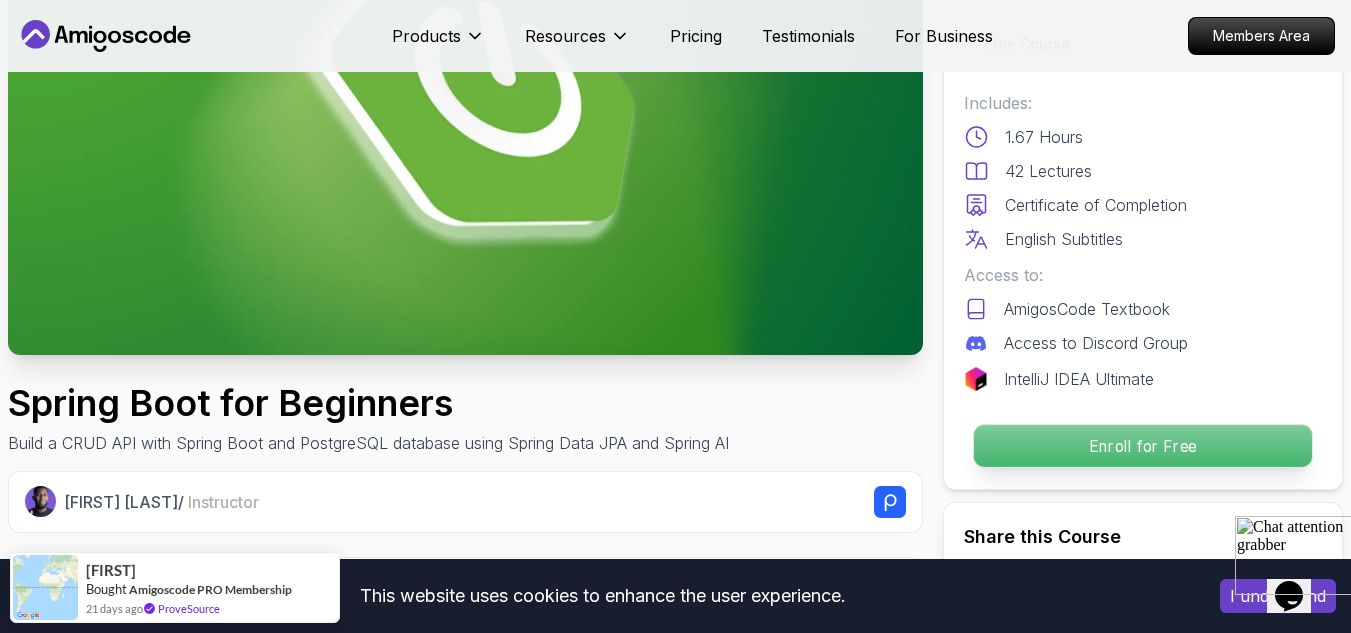 click on "Enroll for Free" at bounding box center [1143, 446] 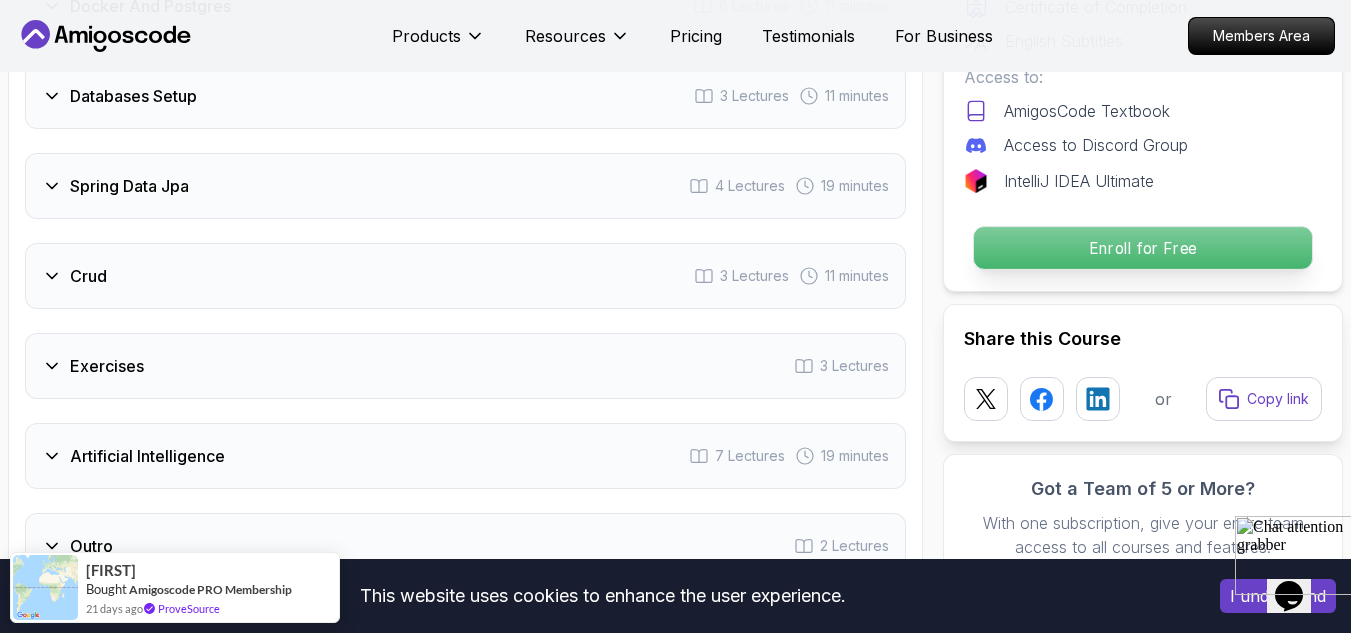 scroll, scrollTop: 3971, scrollLeft: 0, axis: vertical 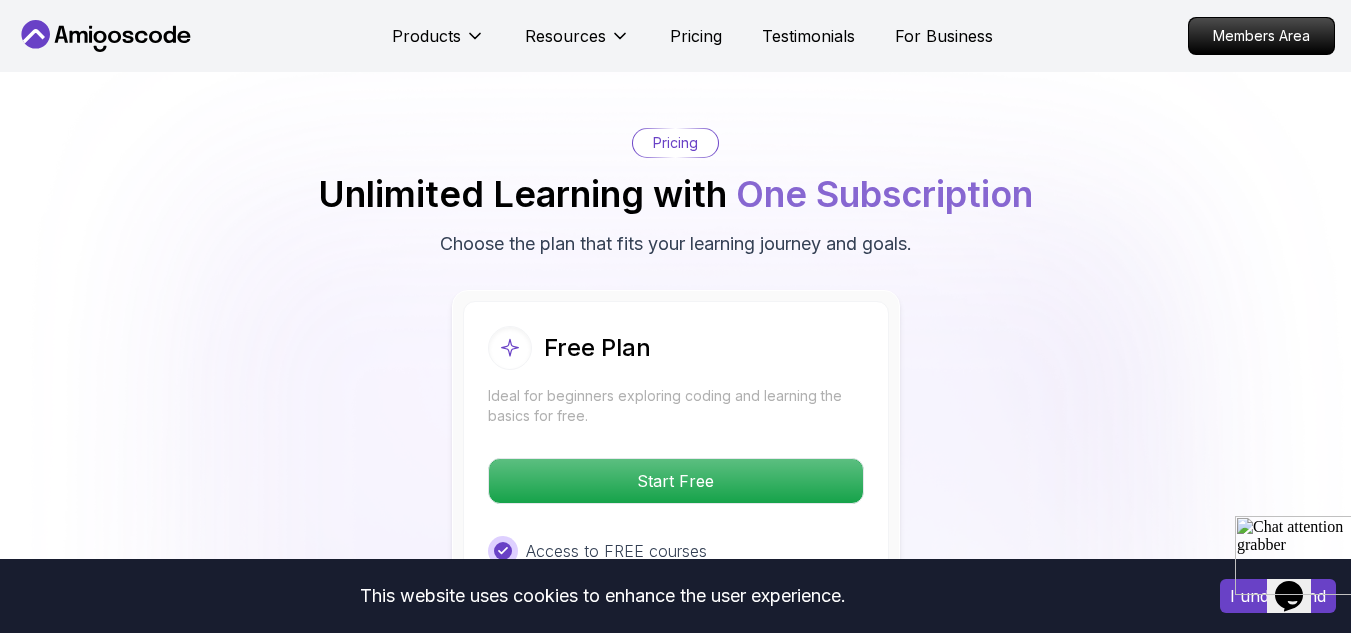 click on "Free Plan Ideal for beginners exploring coding and learning the basics for free. Start Free Access to FREE courses Kanban Board Analytics Access to Free TextBooks Certificate of completion 3 Month Free IntelliJ IDEA Ultimate" at bounding box center (675, 561) 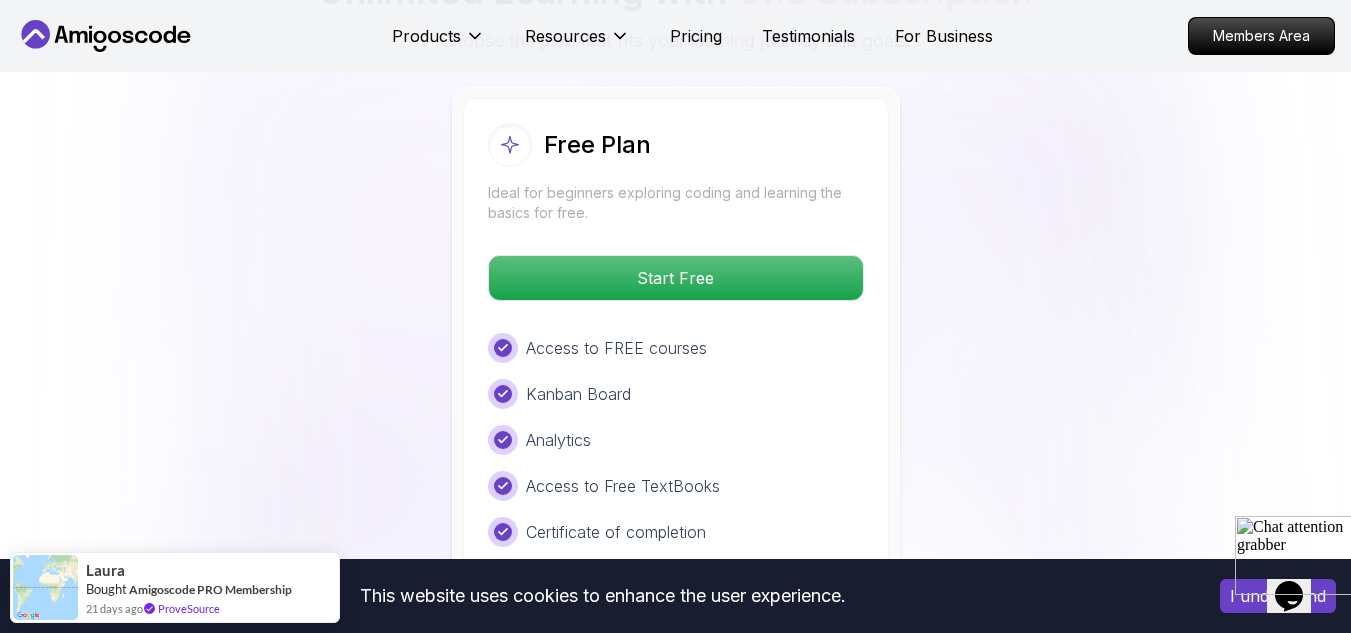 scroll, scrollTop: 4171, scrollLeft: 0, axis: vertical 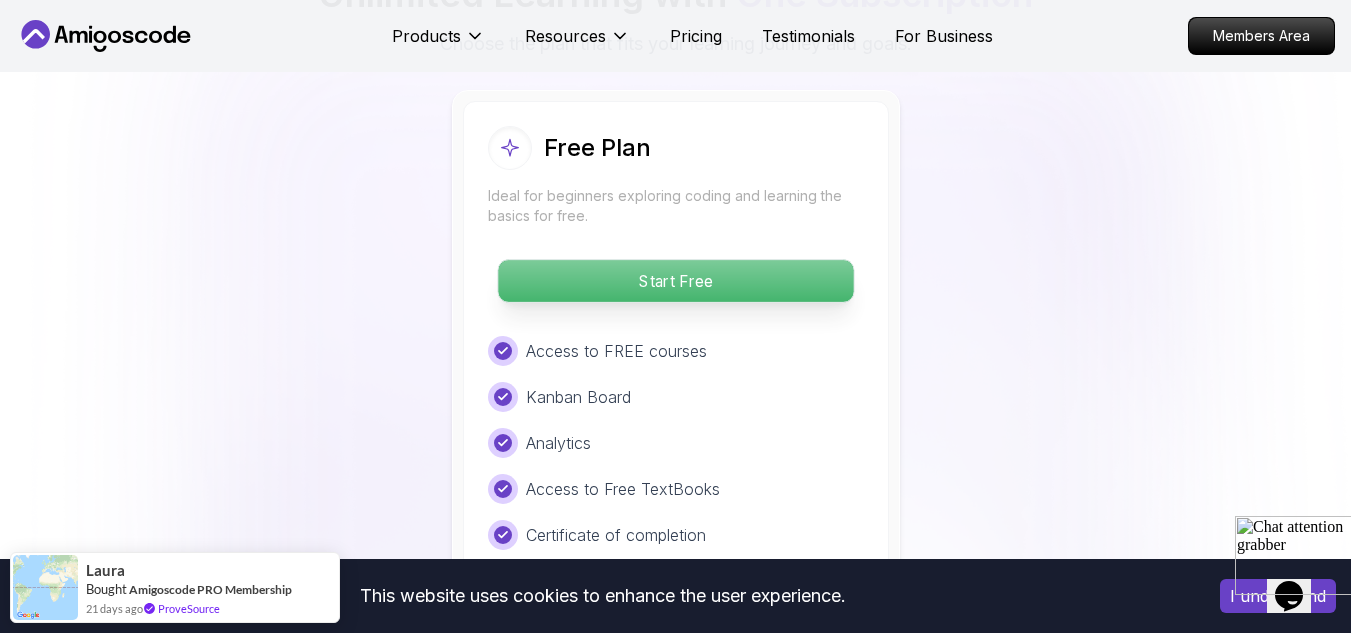 click on "Start Free" at bounding box center [675, 281] 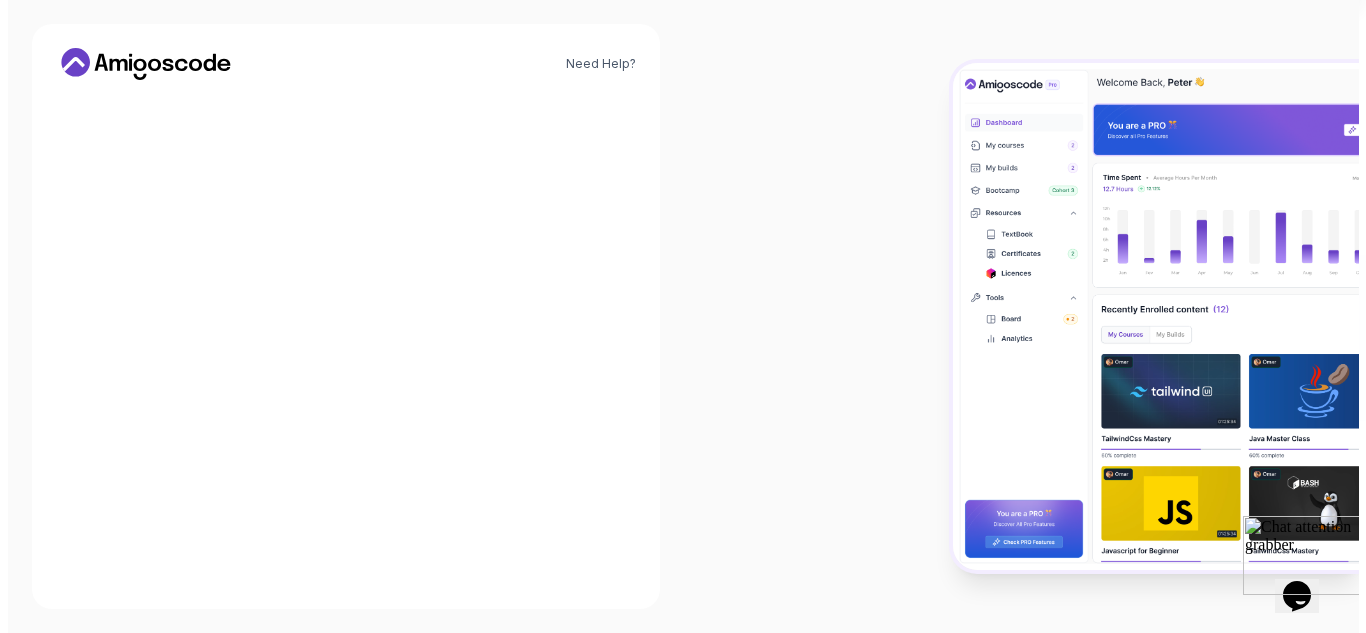 scroll, scrollTop: 0, scrollLeft: 0, axis: both 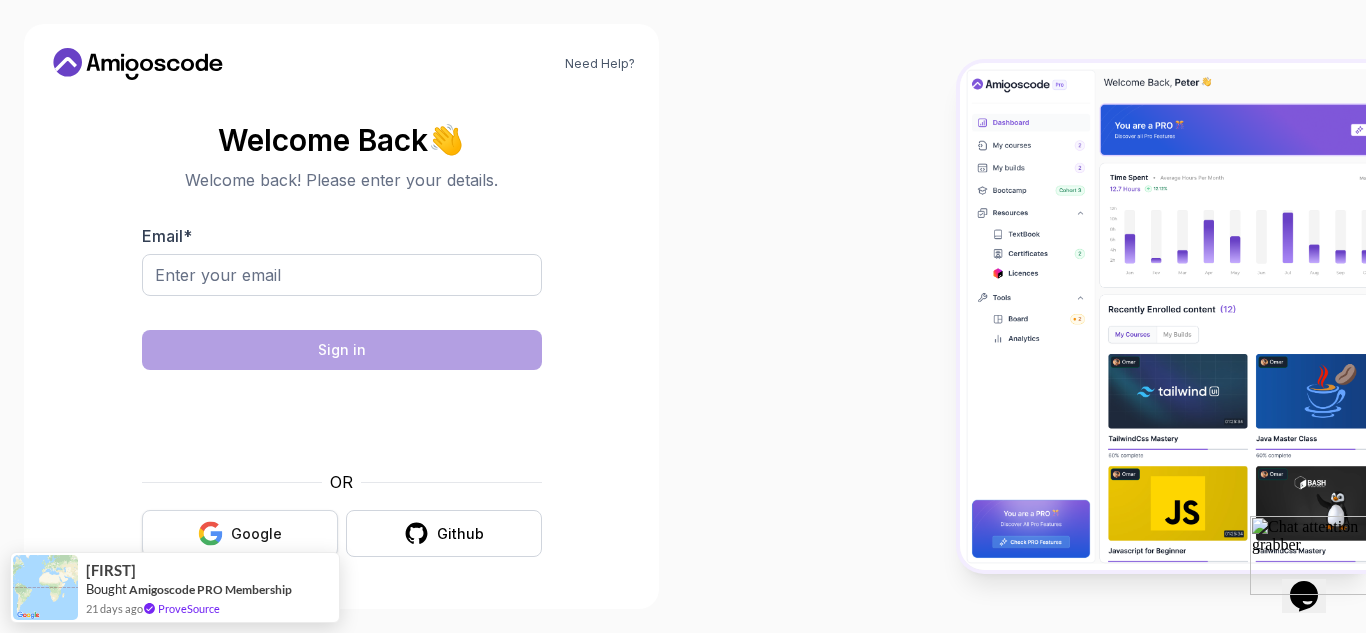 click on "Google" at bounding box center (240, 533) 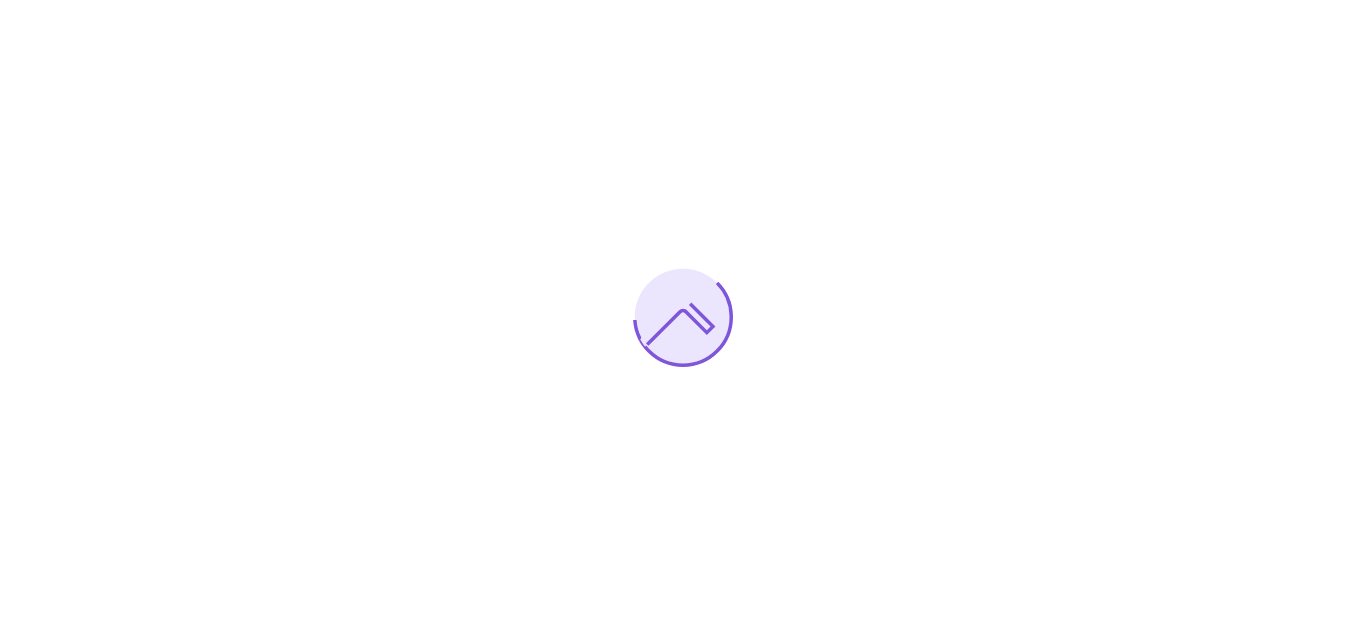 scroll, scrollTop: 0, scrollLeft: 0, axis: both 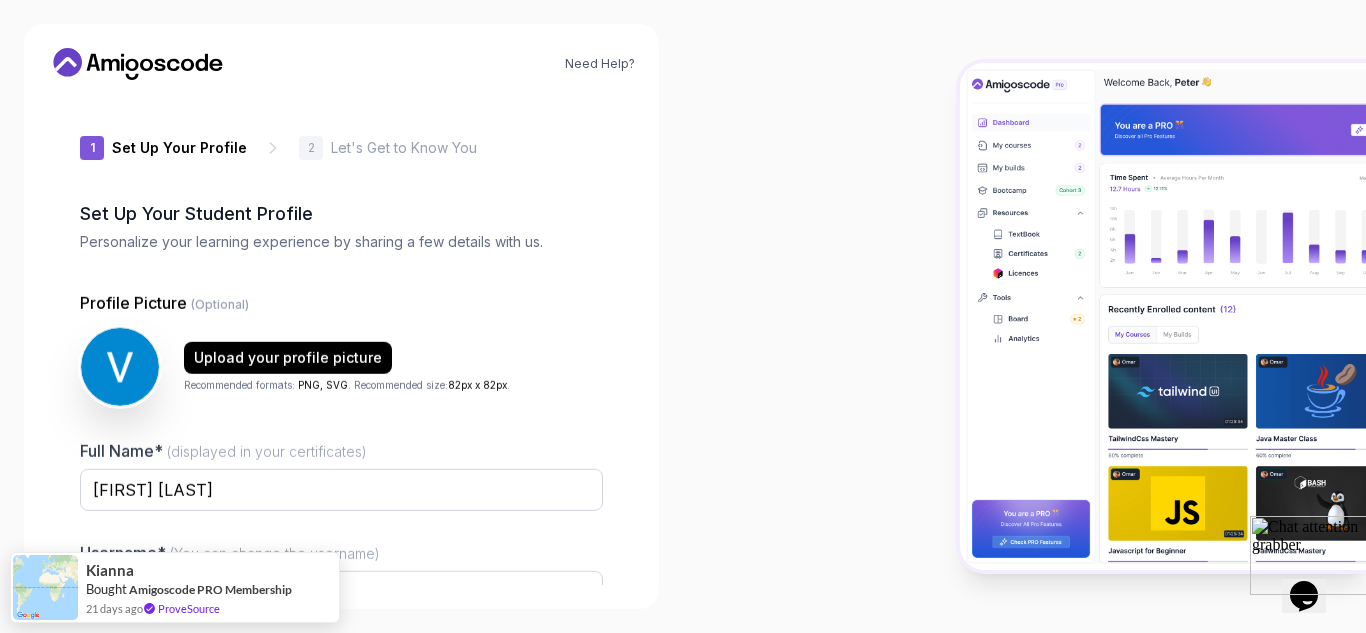 type on "[USERNAME]" 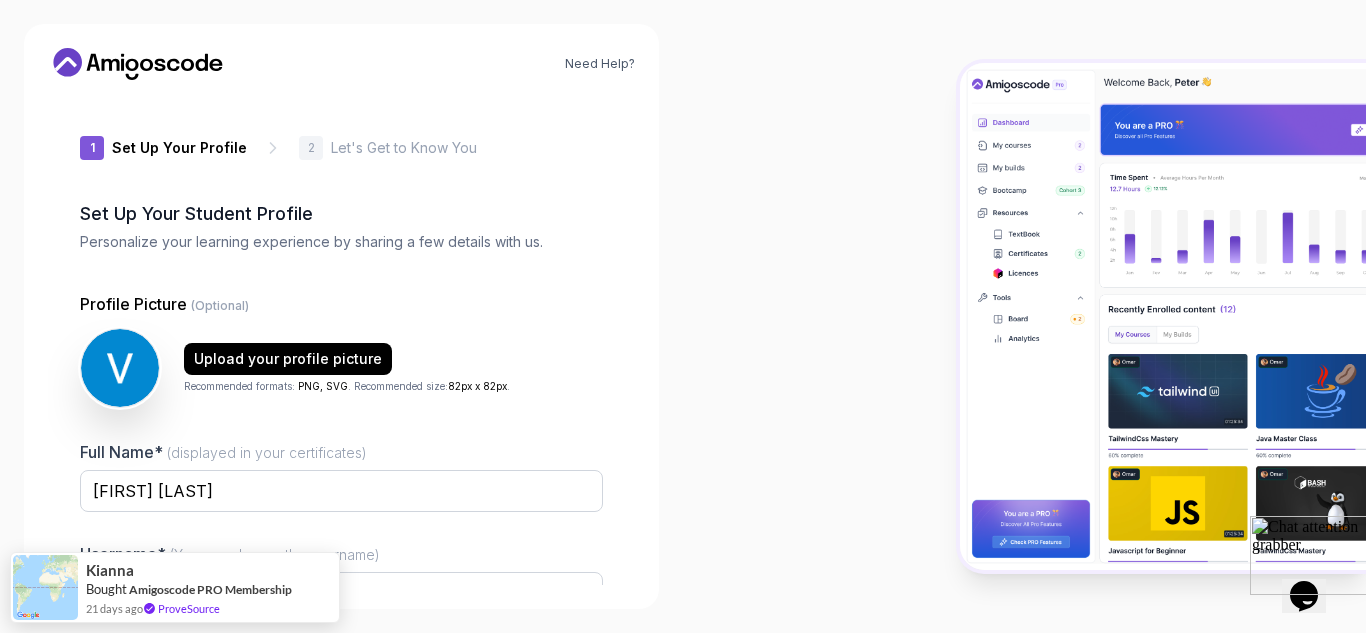 click at bounding box center [1024, 316] 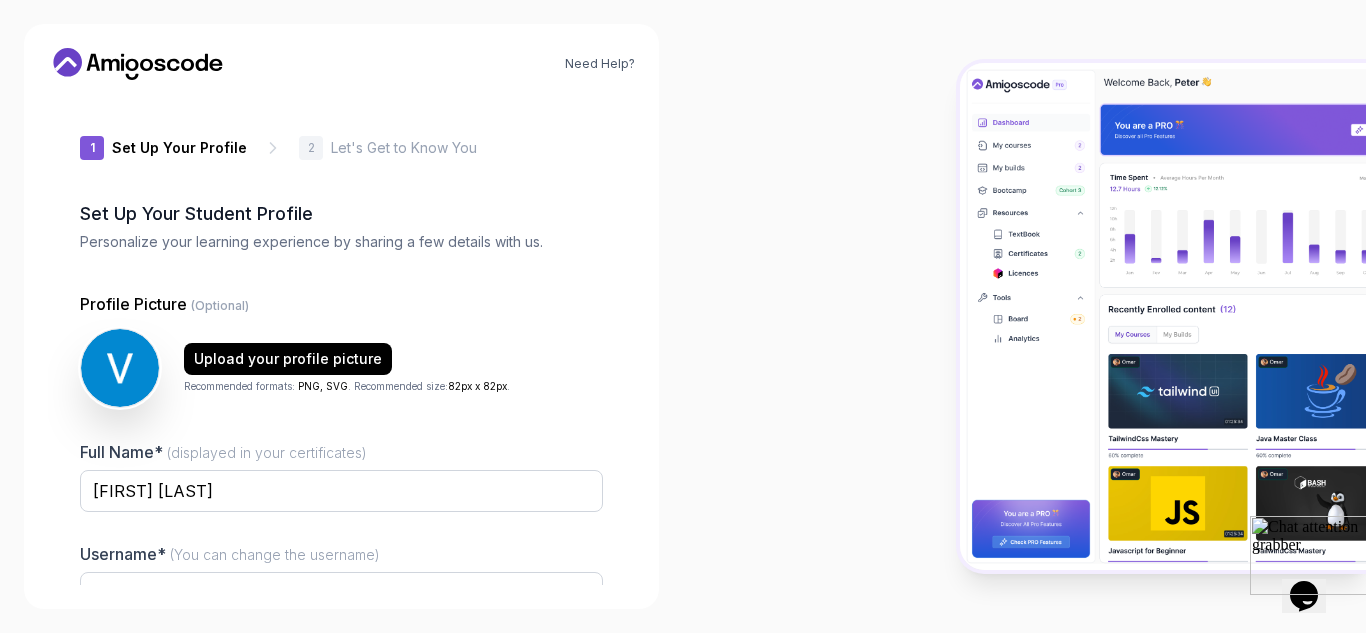 click on "1 Set Up Your Profile 1 Set Up Your Profile 2 Let's Get to Know You Set Up Your Student Profile Personalize your learning experience by sharing a few details with us. Profile Picture   (Optional) Upload your profile picture Recommended formats:   PNG, SVG . Recommended size:  82px x 82px . Full Name*   (displayed in your certificates) Vikas Sharma Username*   (You can change the username) zanyfoxd114c Job Title* Student Software Engineer Tech Lead Designer Product Manager Founder/CEO Other Next" at bounding box center (341, 340) 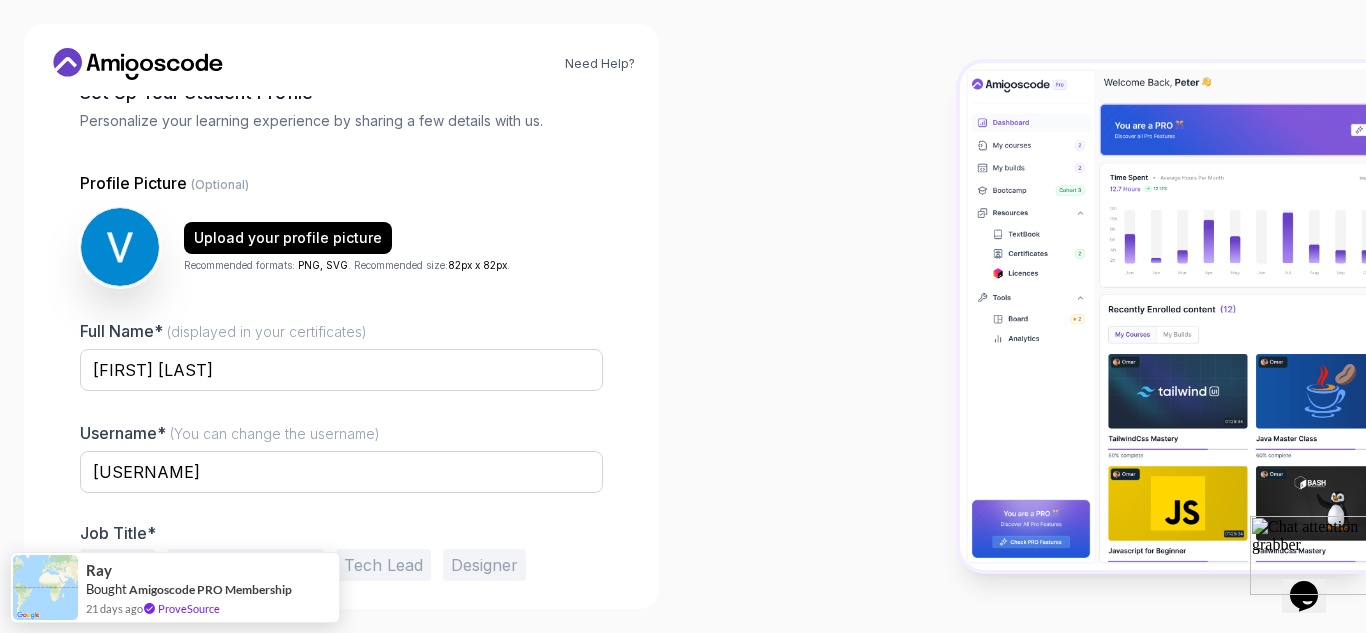 scroll, scrollTop: 201, scrollLeft: 0, axis: vertical 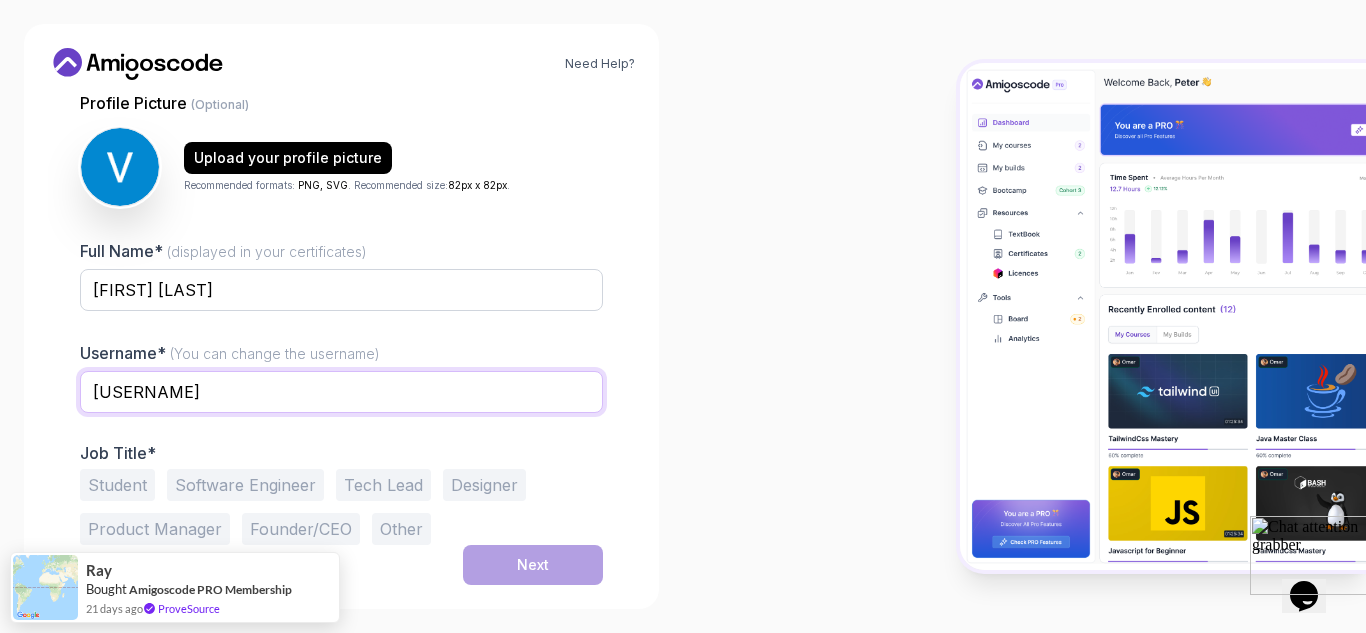 click on "zanyfoxd114c" at bounding box center (341, 392) 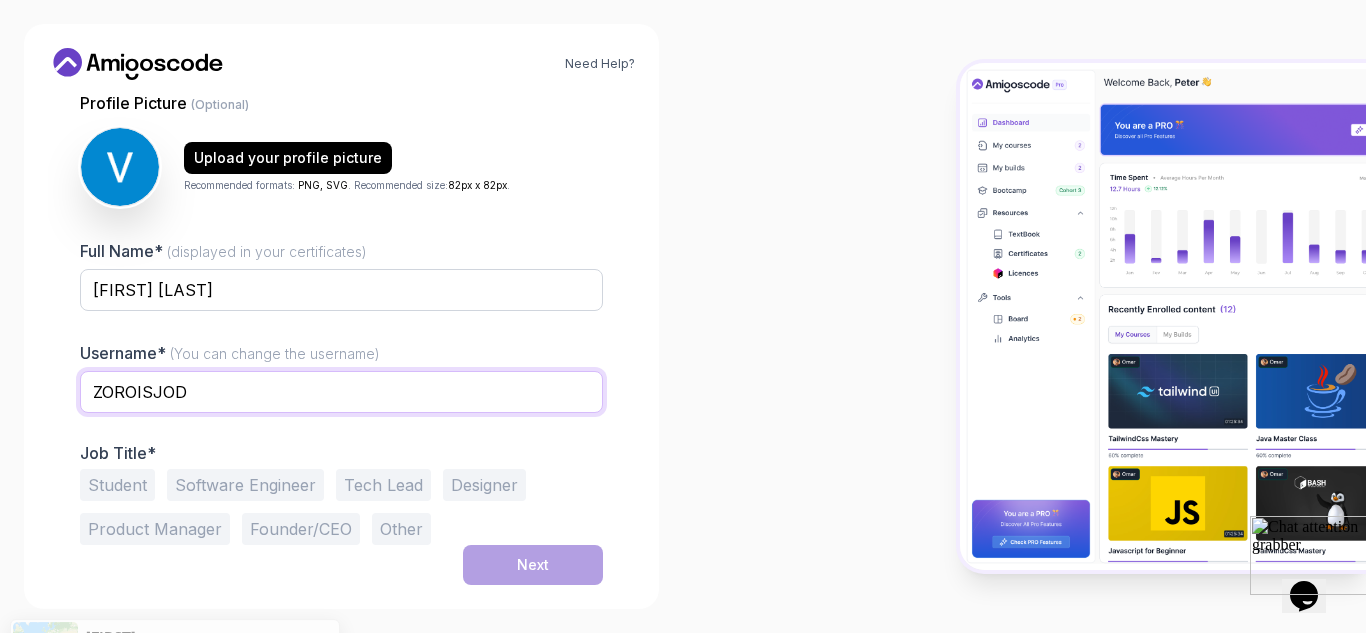 type on "ZOROISJOD" 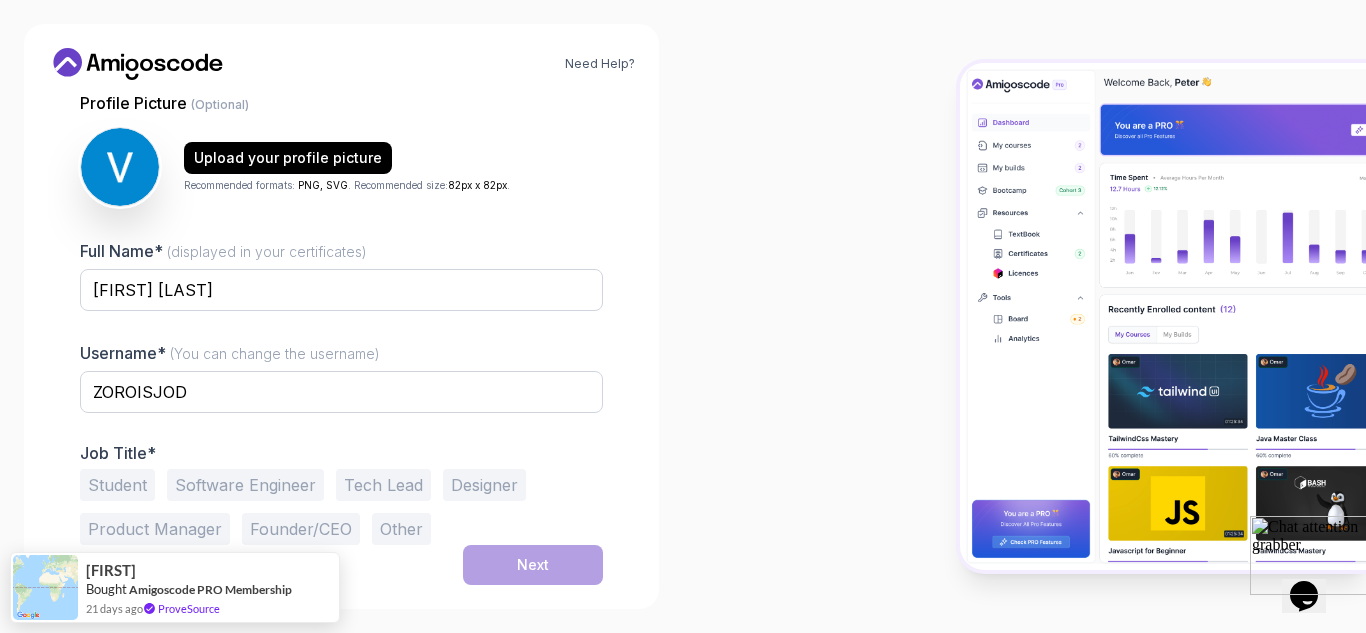 click on "ZOROISJOD" at bounding box center (341, 403) 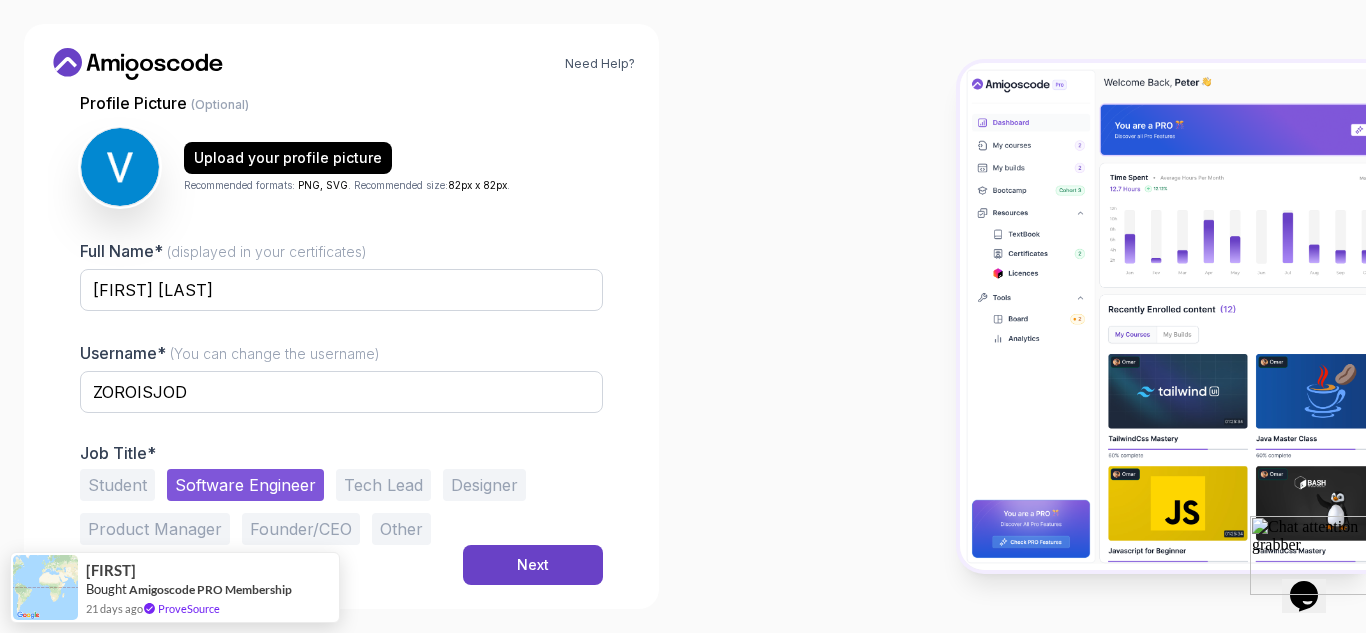 click on "Student" at bounding box center (117, 485) 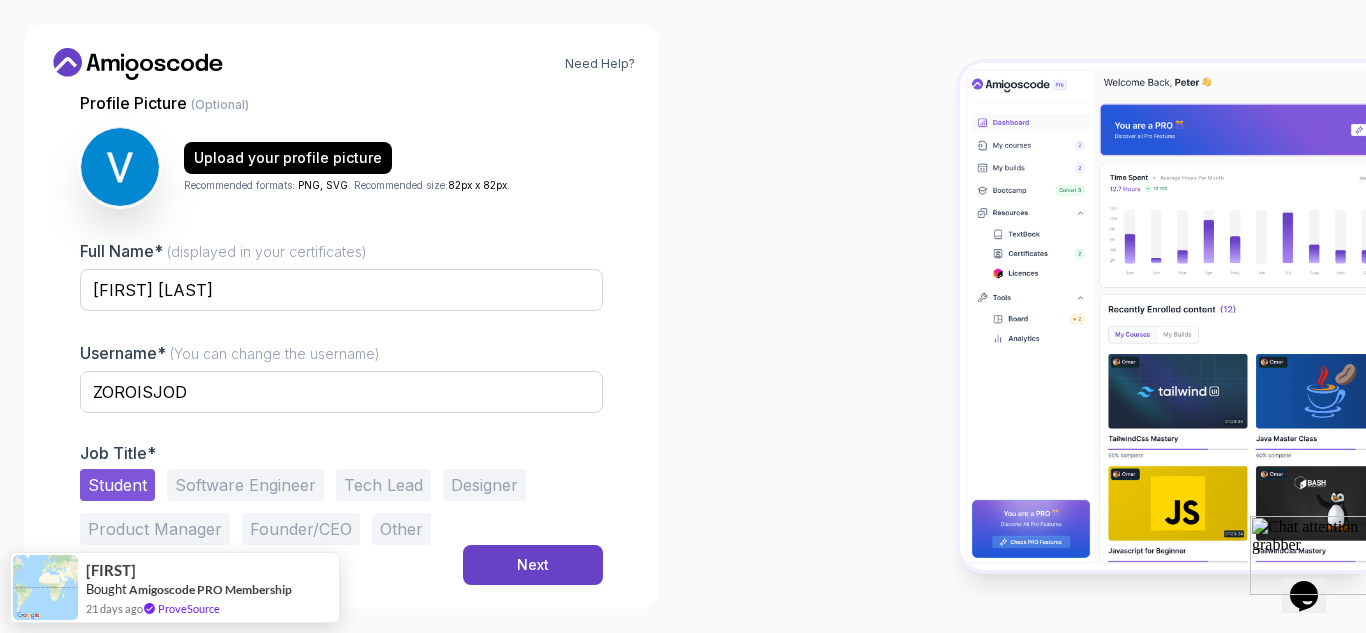 click on "Software Engineer" at bounding box center (245, 485) 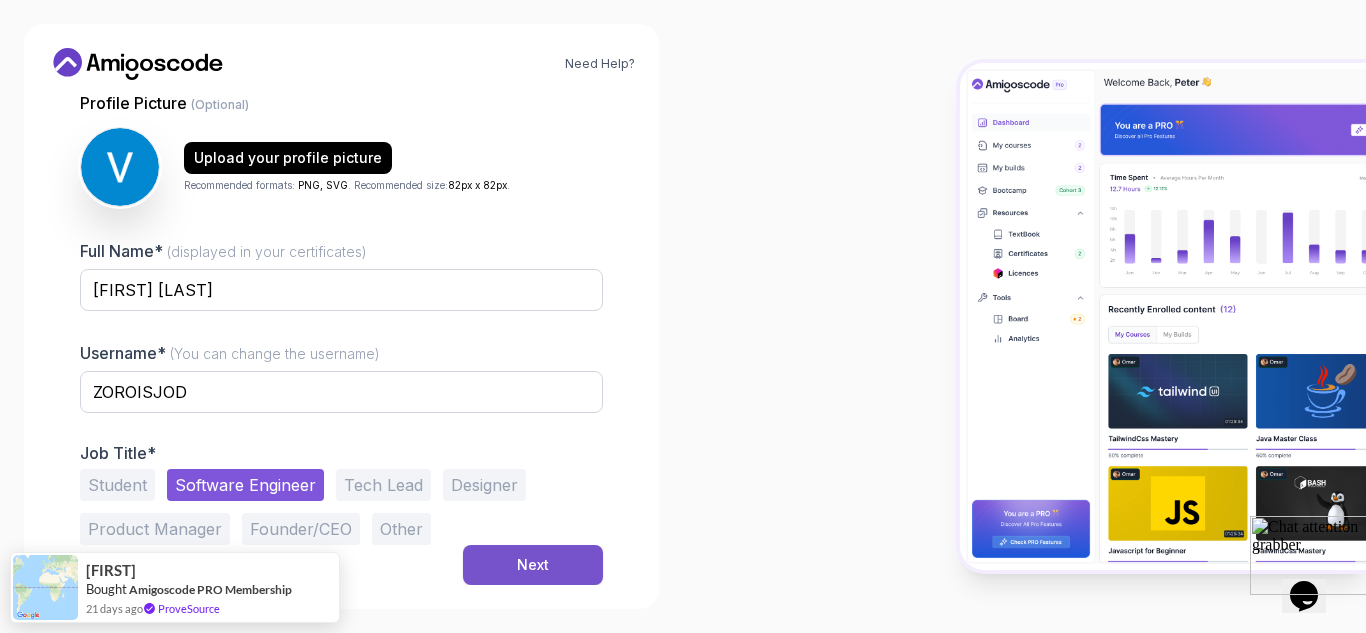 click on "Next" at bounding box center [533, 565] 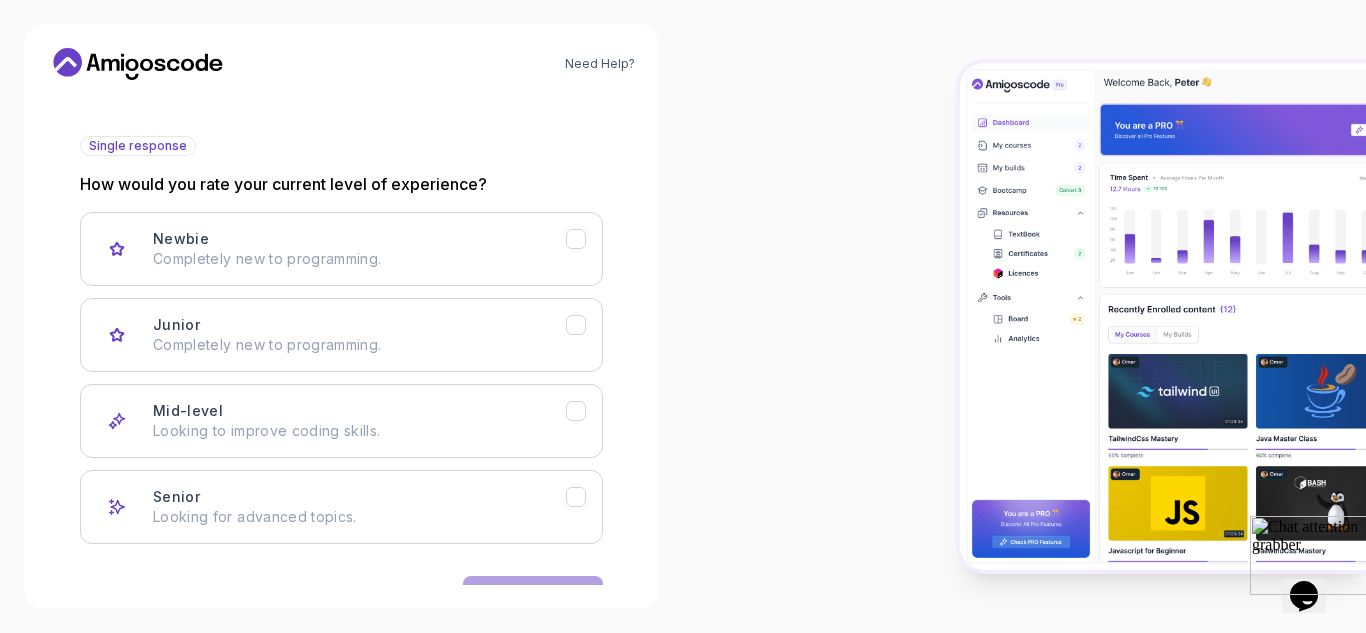 click on "Single response How would you rate your current level of experience? Newbie Completely new to programming. Junior Completely new to programming. Mid-level Looking to improve coding skills. Senior Looking for advanced topics." at bounding box center (341, 340) 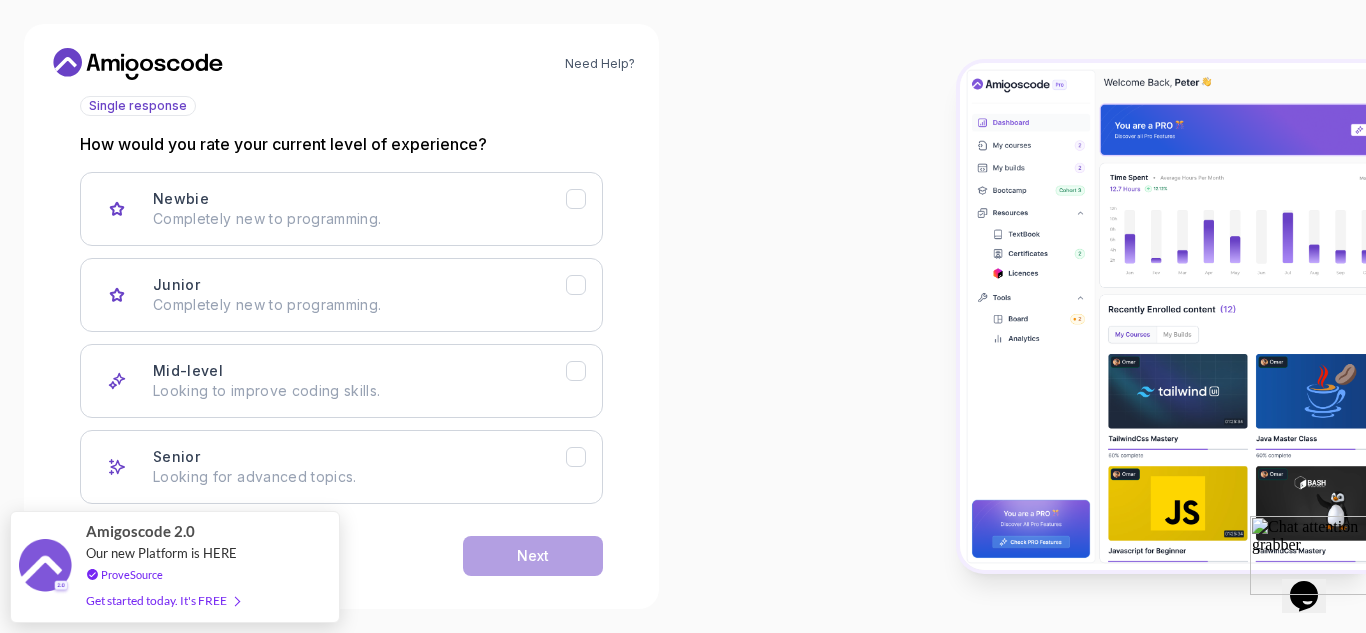 scroll, scrollTop: 264, scrollLeft: 0, axis: vertical 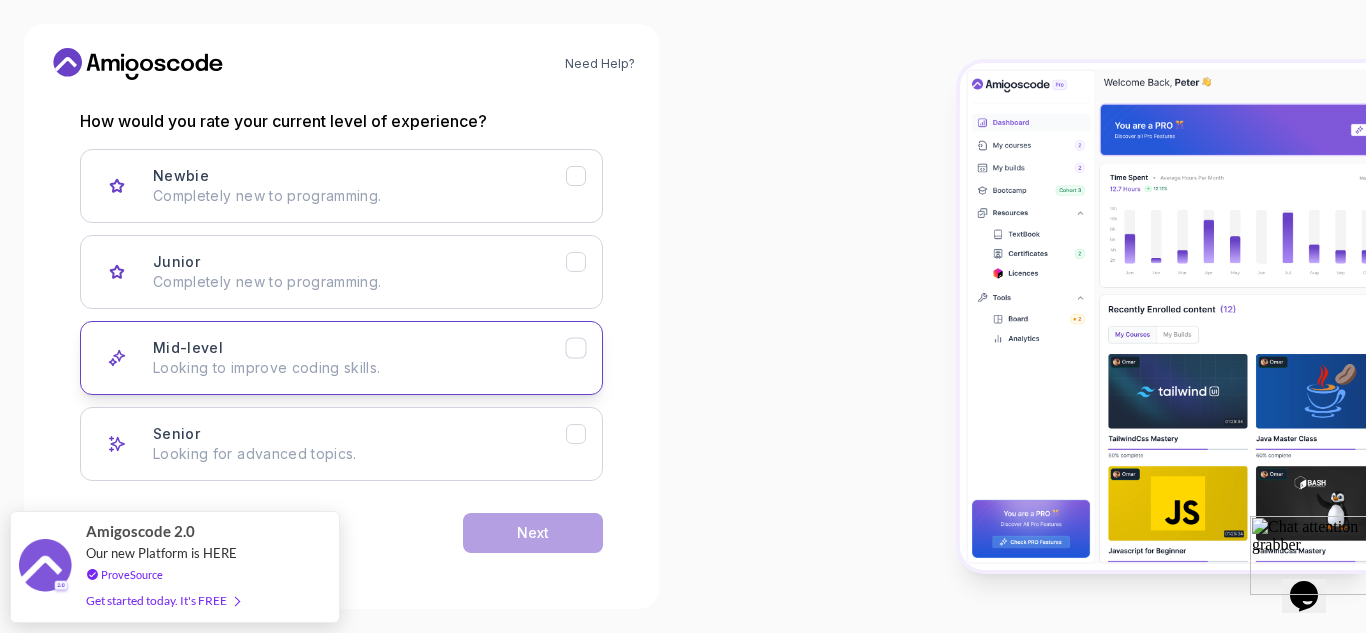 click 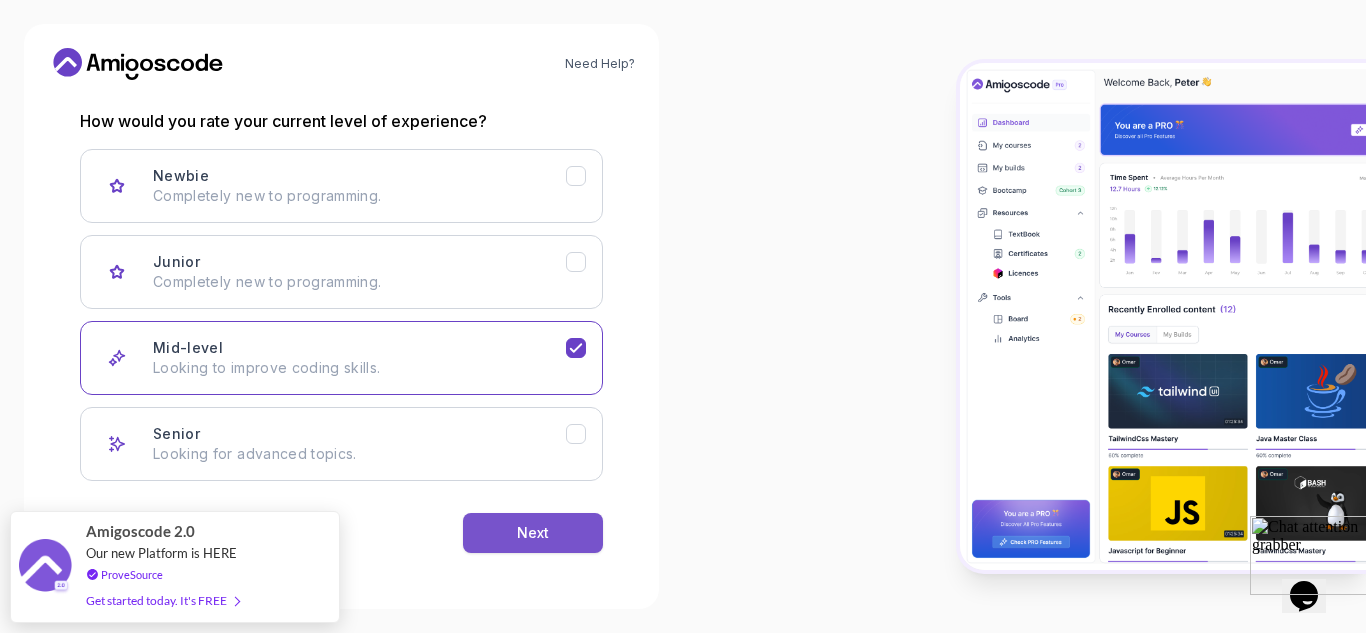 click on "Next" at bounding box center [533, 533] 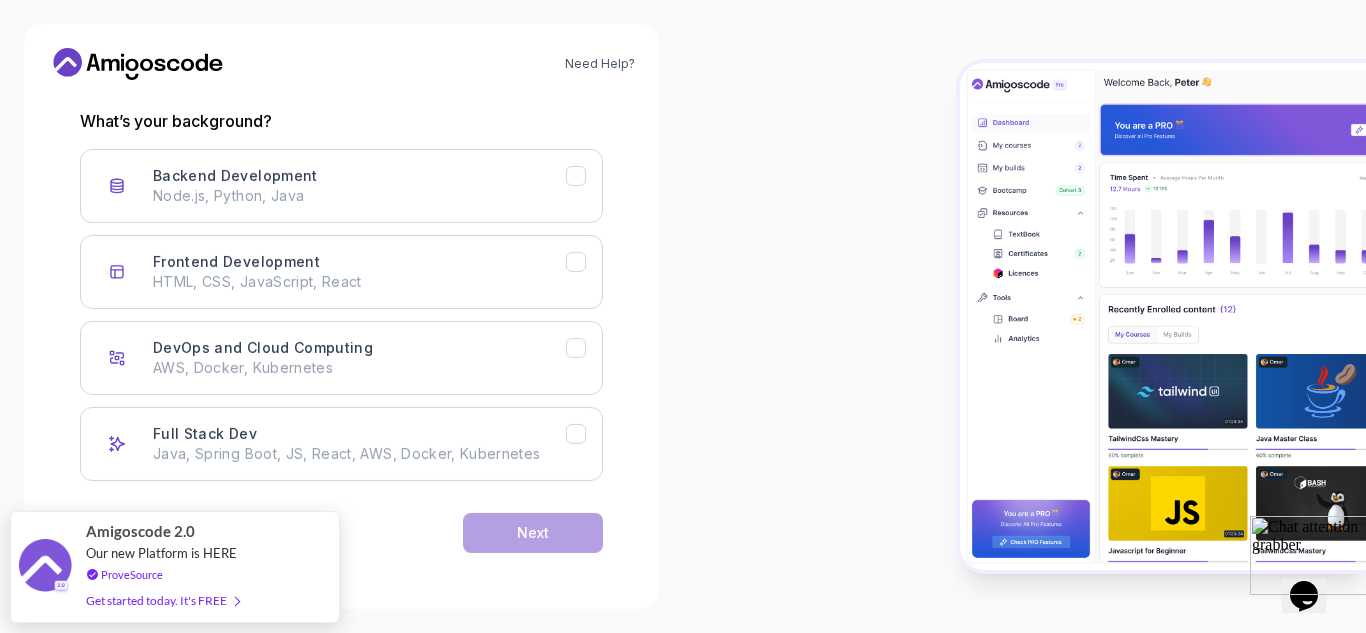 scroll, scrollTop: 264, scrollLeft: 0, axis: vertical 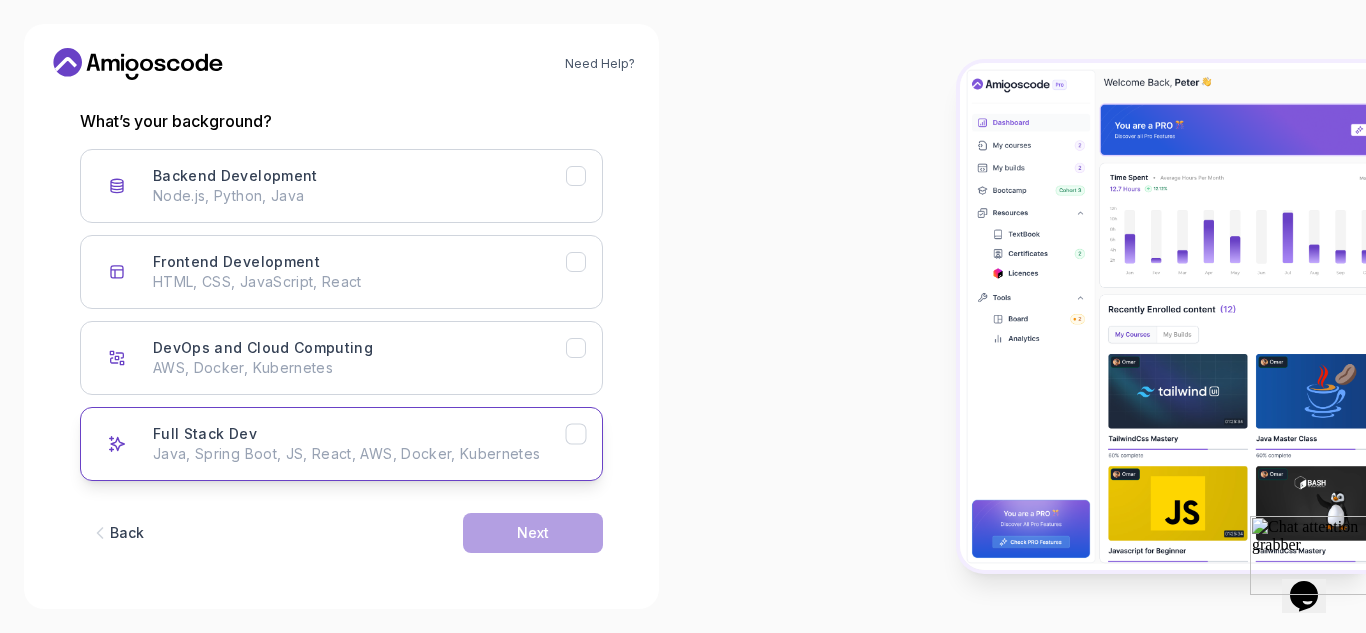 click on "Full Stack Dev Java, Spring Boot, JS, React, AWS, Docker, Kubernetes" at bounding box center (341, 444) 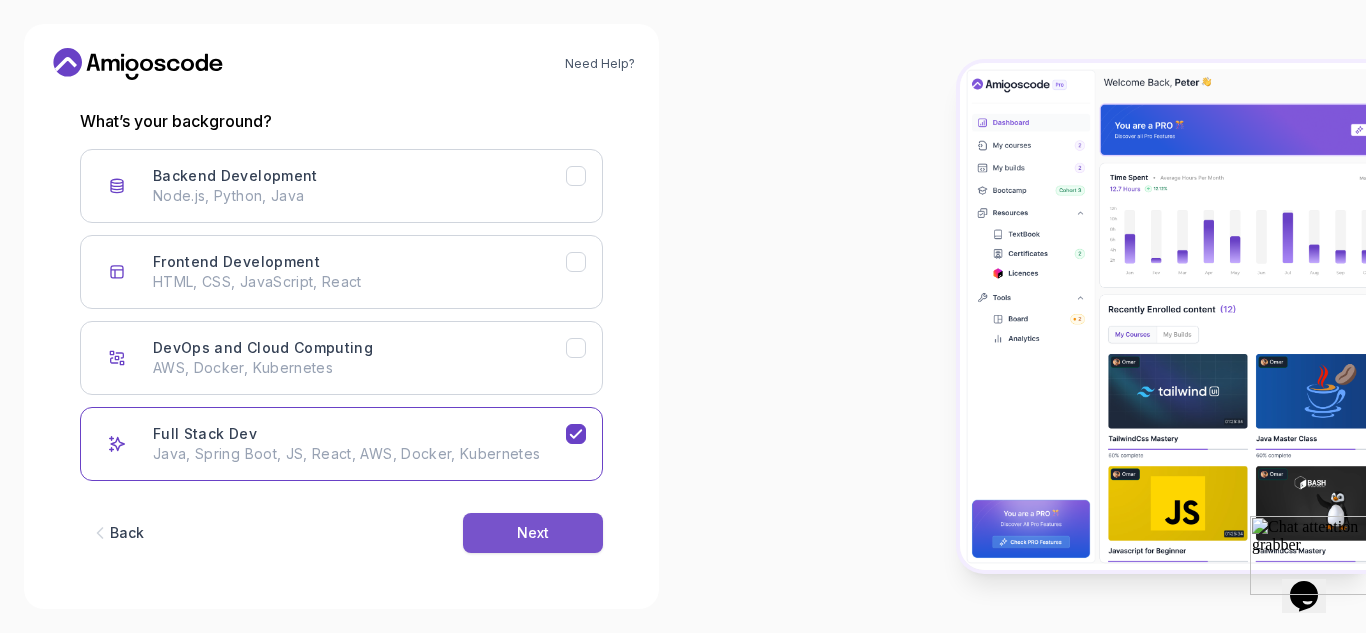 click on "Next" at bounding box center (533, 533) 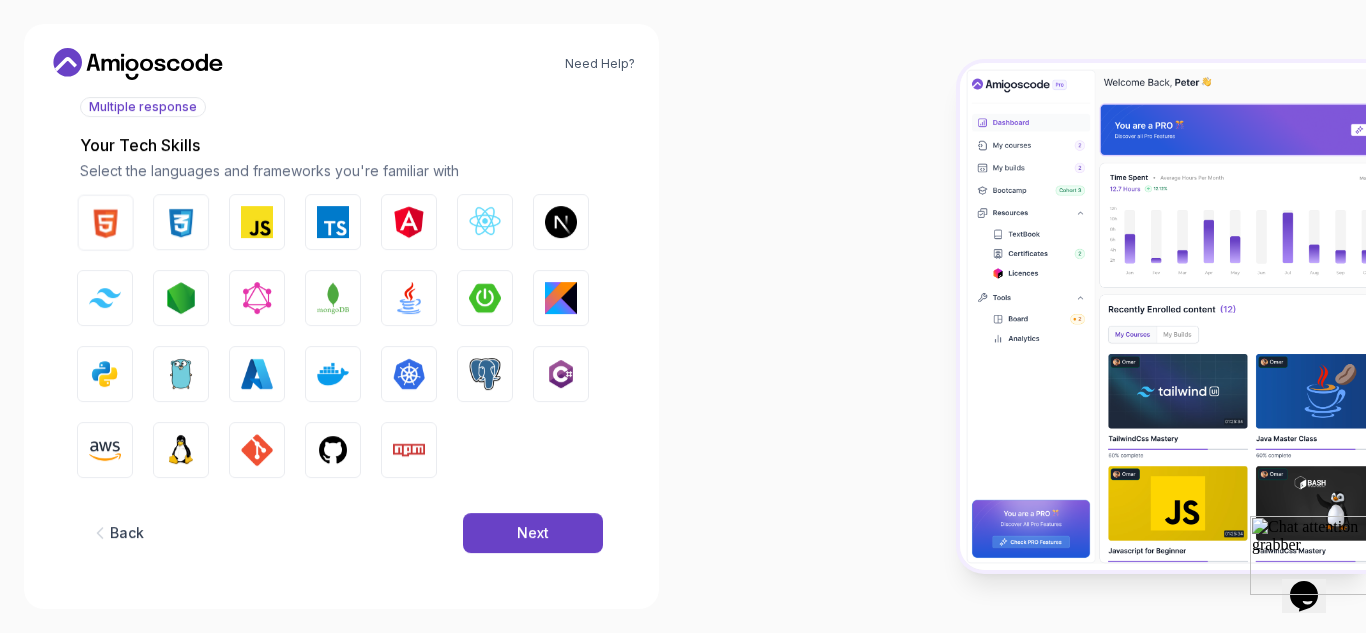 scroll, scrollTop: 240, scrollLeft: 0, axis: vertical 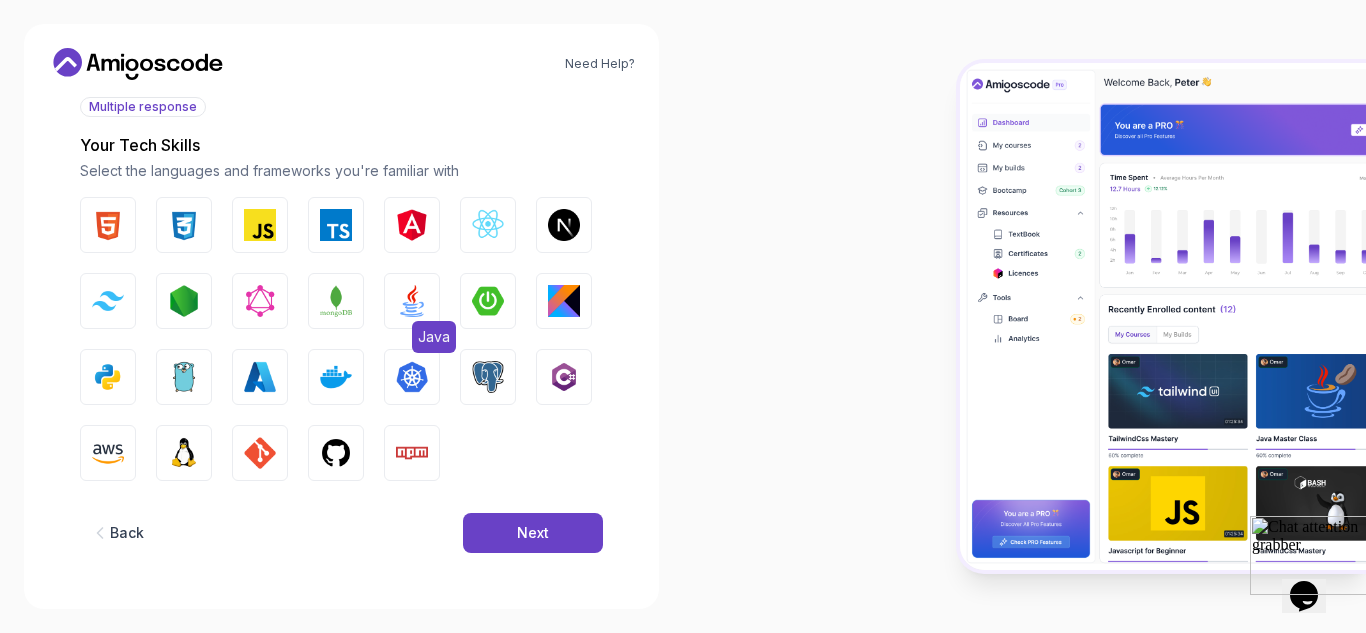 click at bounding box center [412, 301] 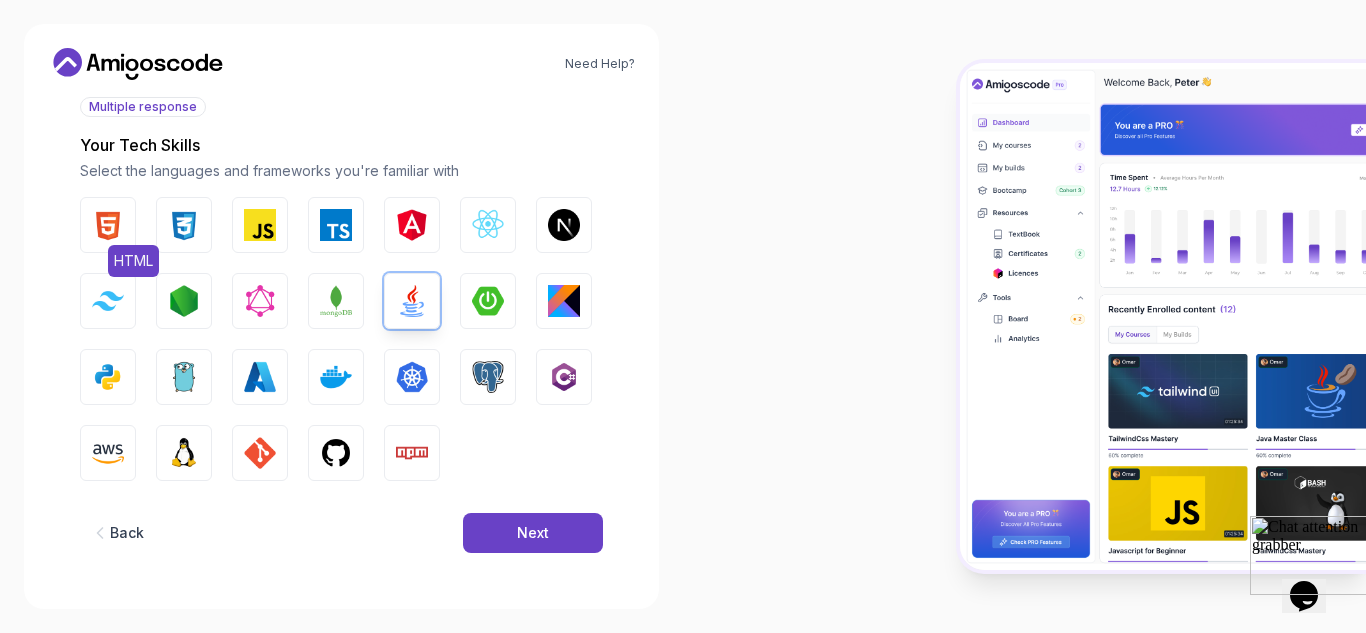 click at bounding box center [108, 225] 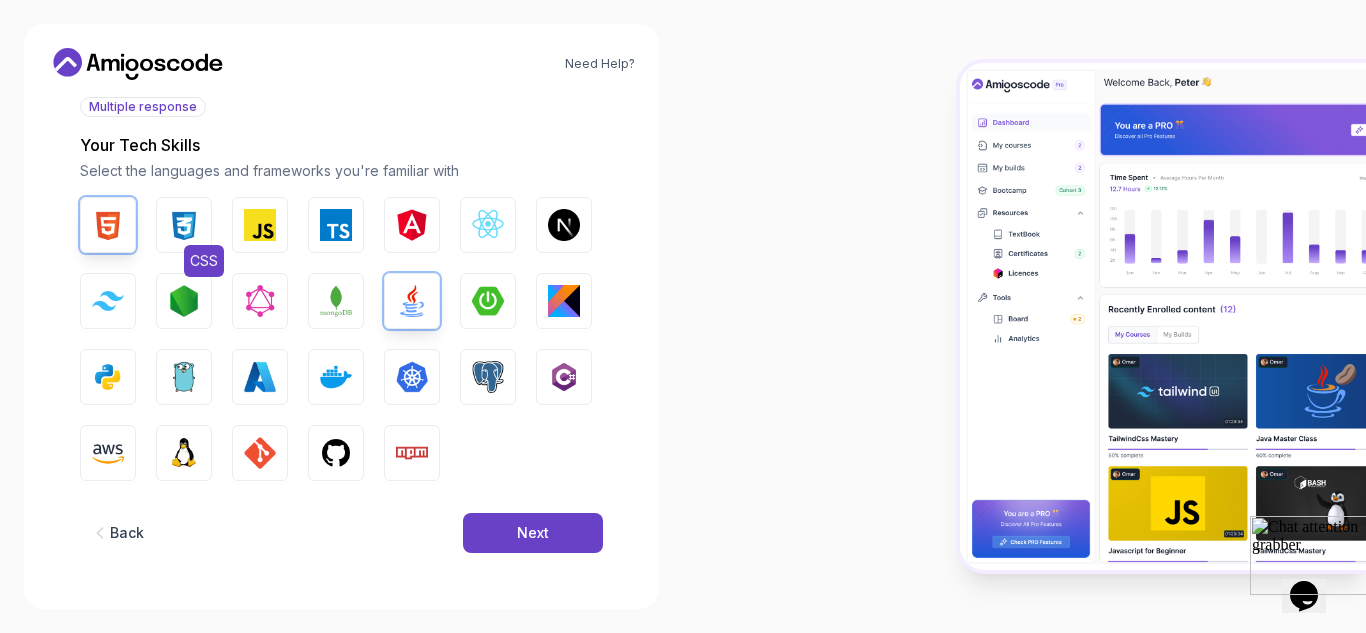 click at bounding box center [184, 225] 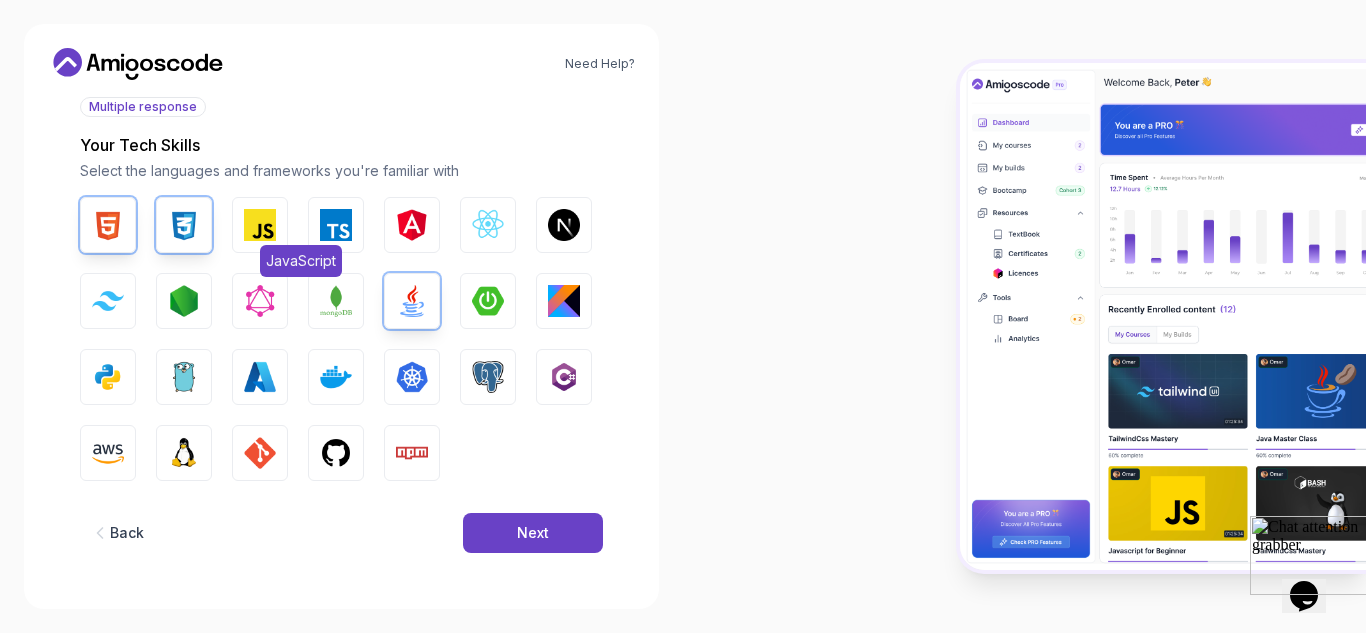 click at bounding box center (260, 225) 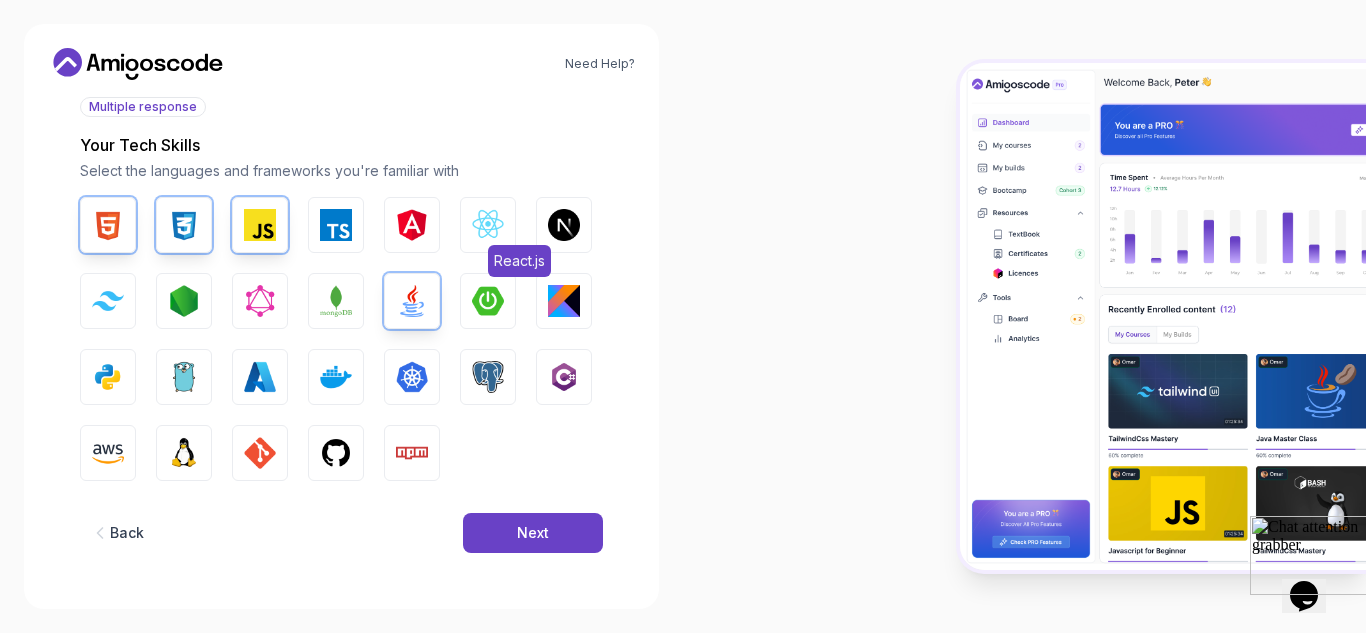click on "React.js" at bounding box center (488, 225) 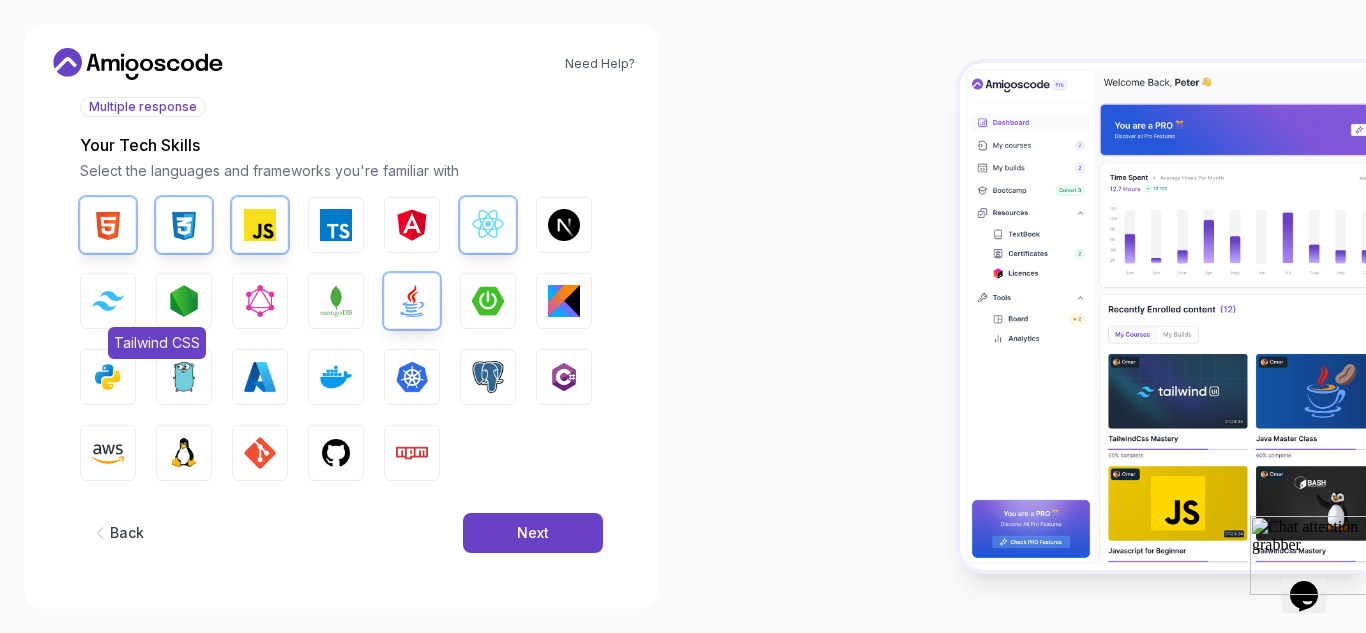 click on "Tailwind CSS" at bounding box center (108, 301) 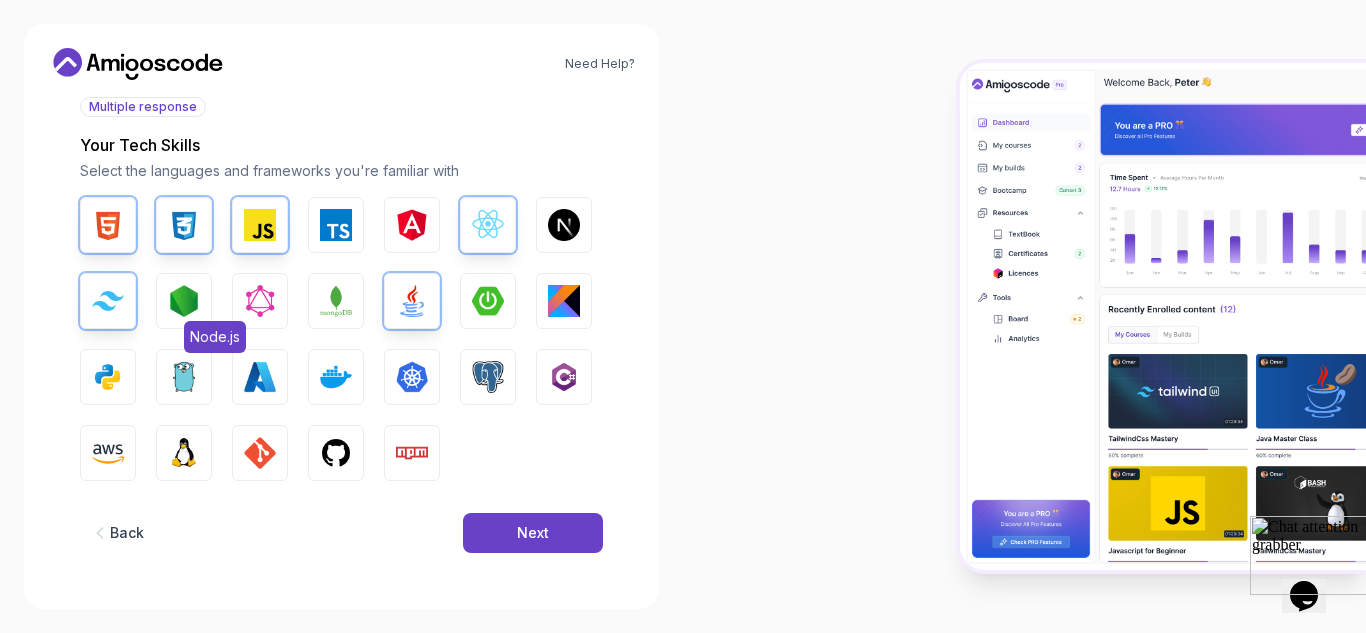 click at bounding box center [184, 301] 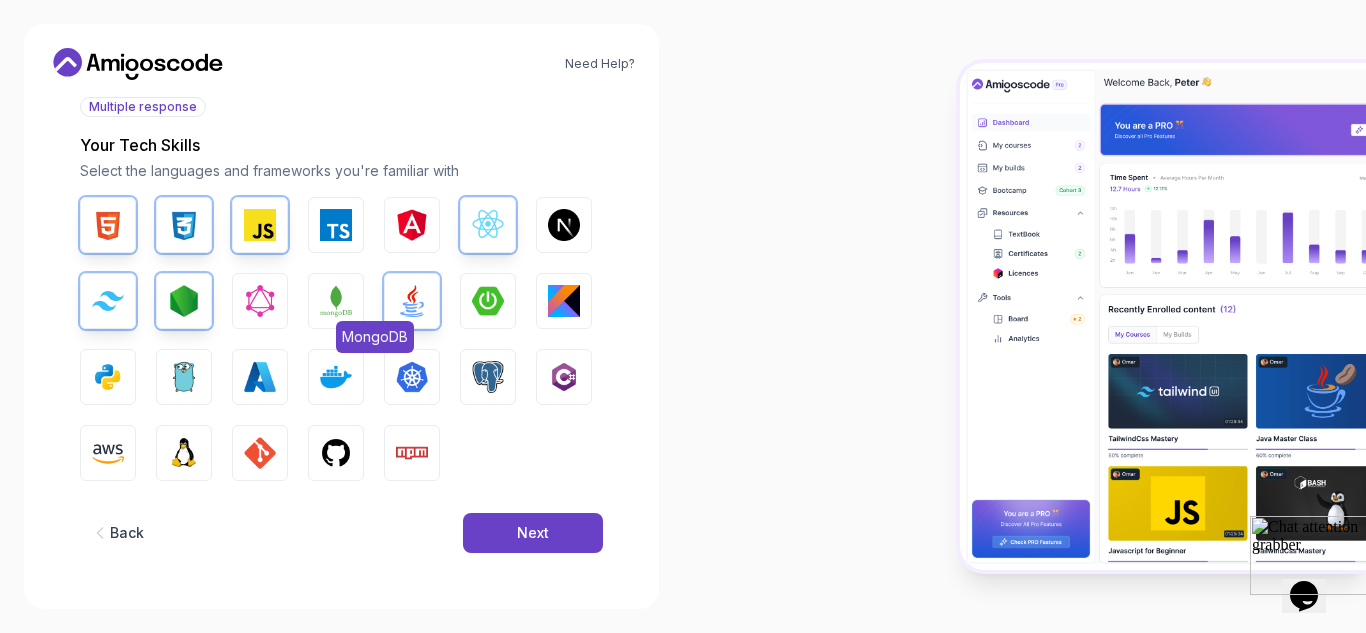 click at bounding box center (336, 301) 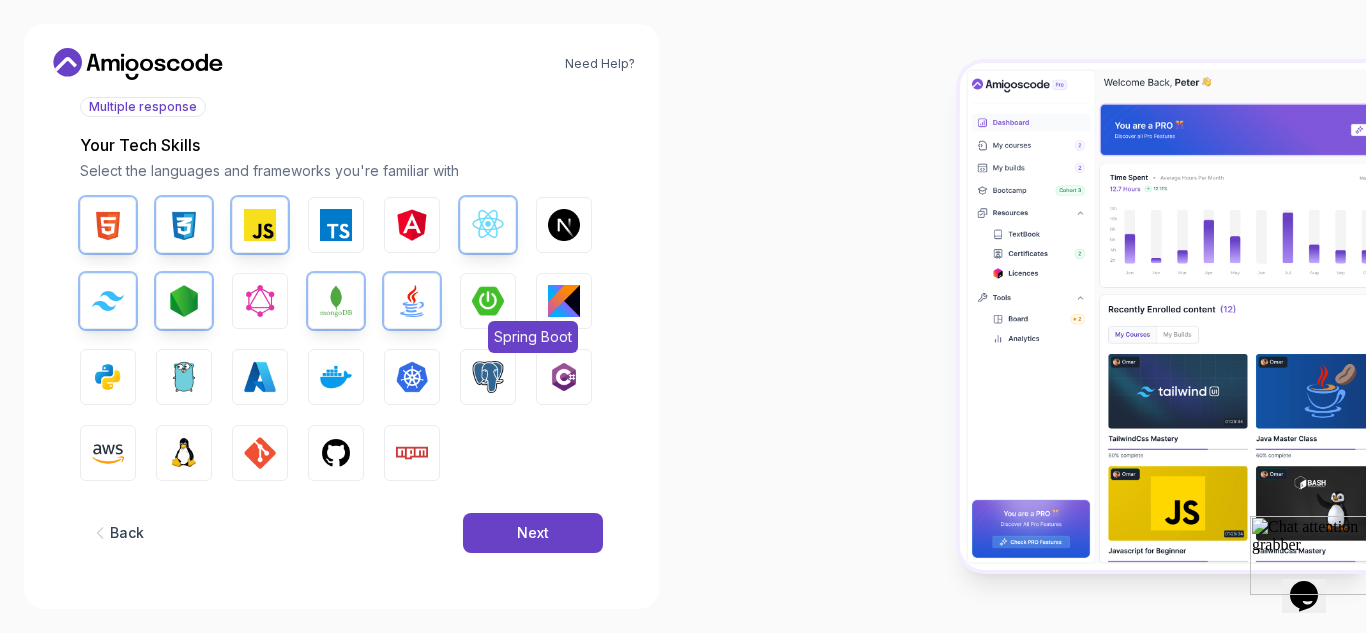 click at bounding box center [488, 301] 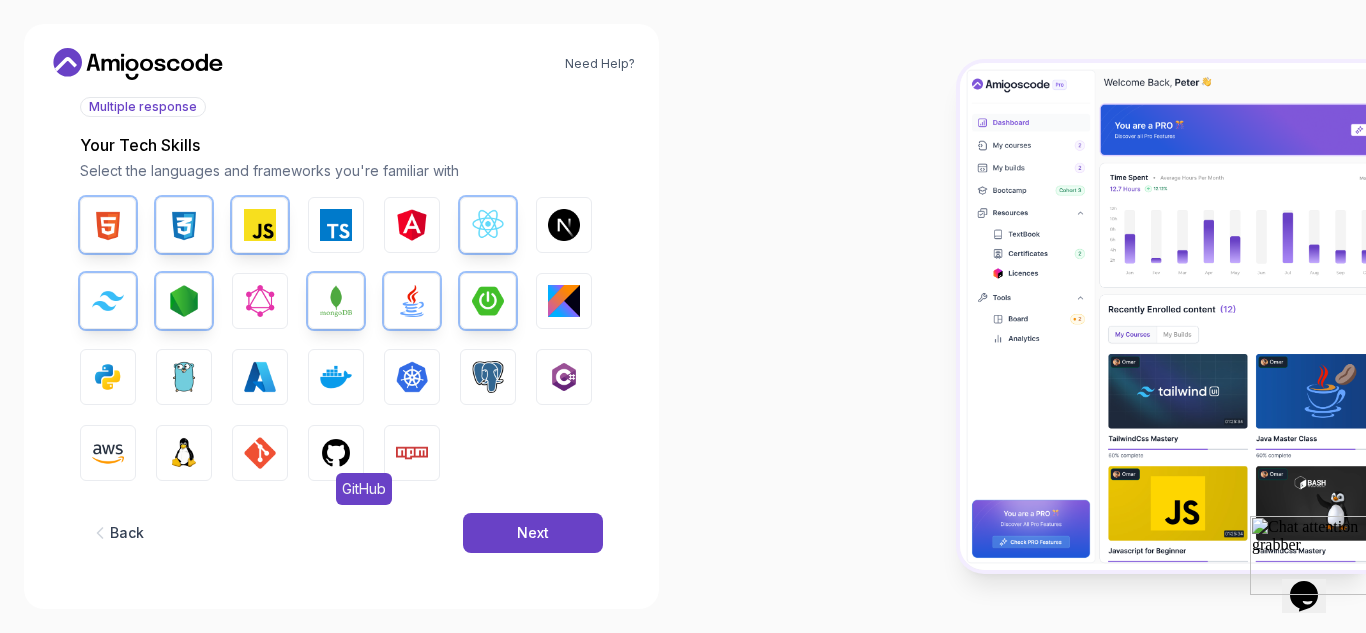 click at bounding box center [336, 453] 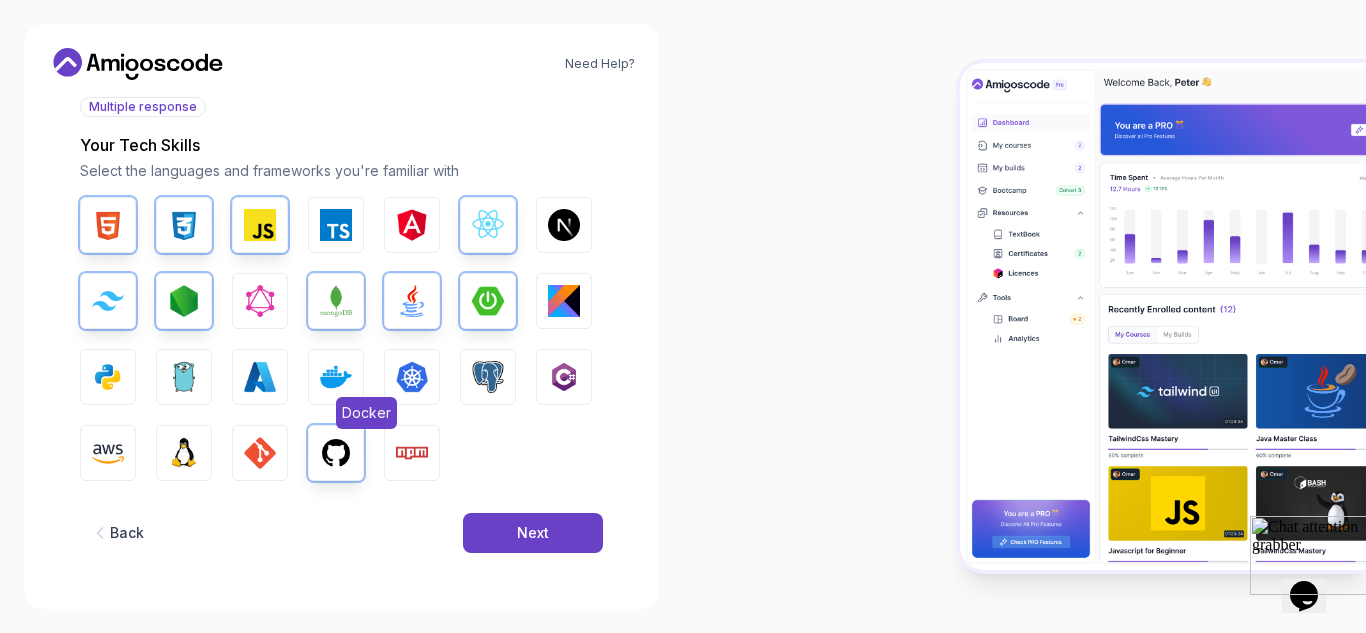 click on "Docker" at bounding box center [336, 377] 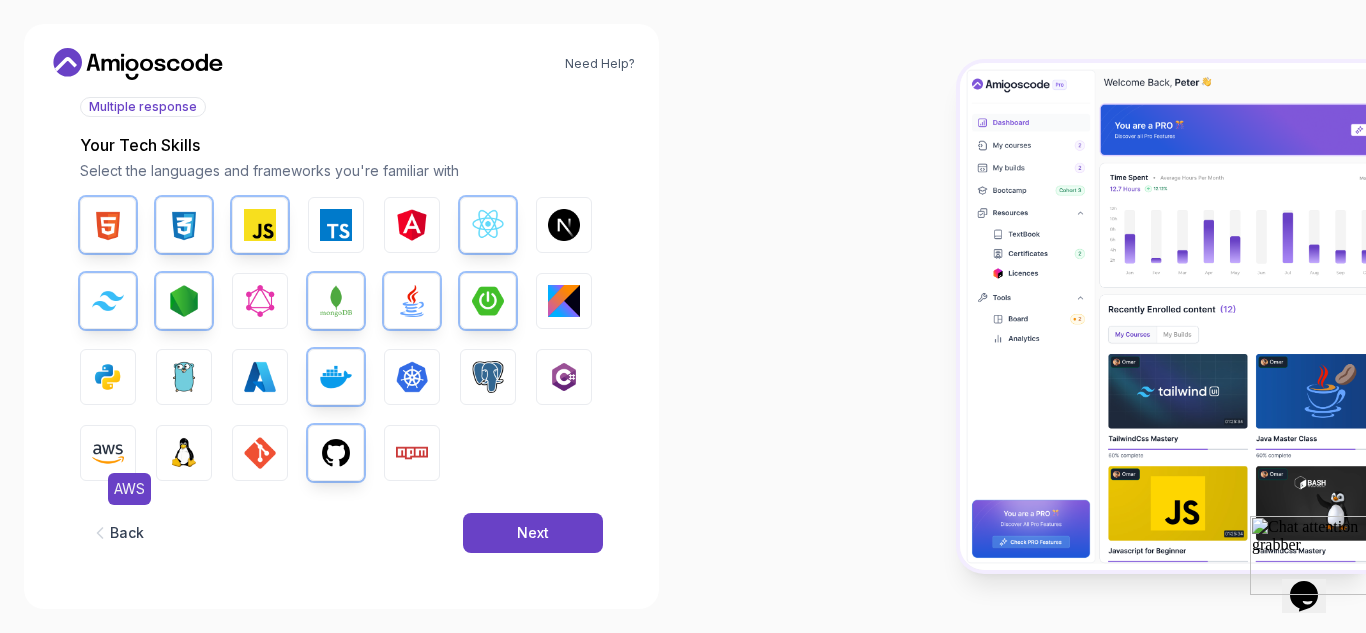 click at bounding box center [108, 453] 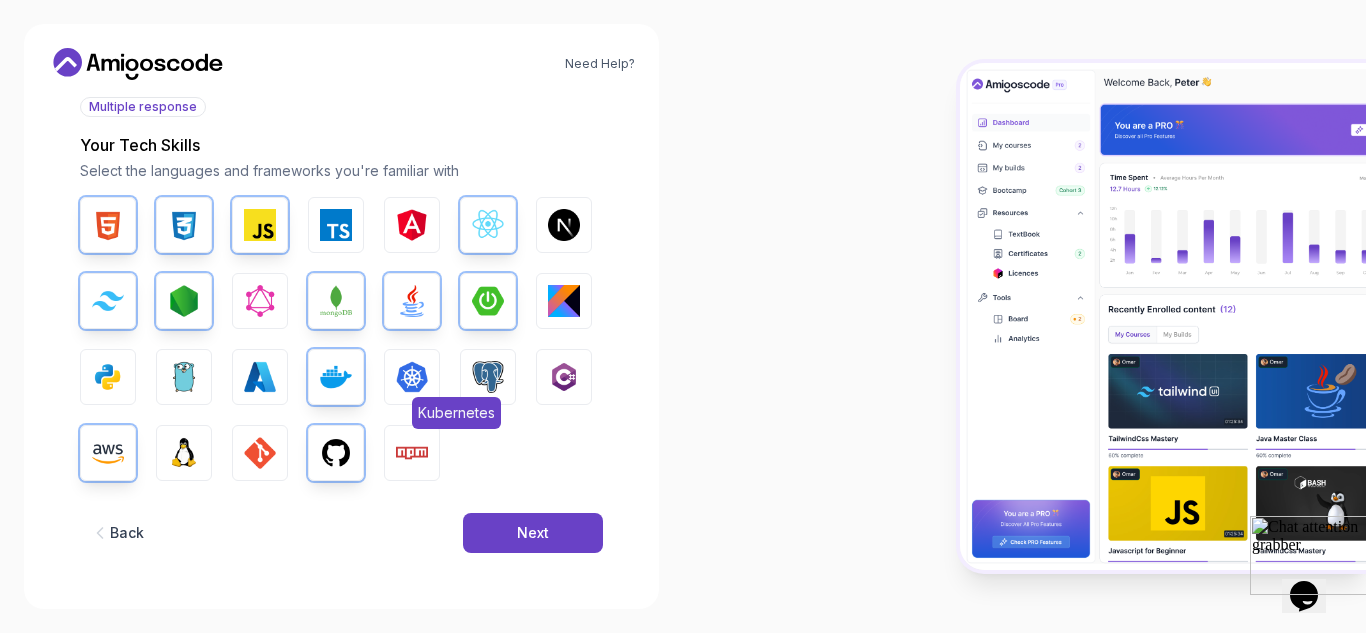 click on "Kubernetes" at bounding box center [456, 413] 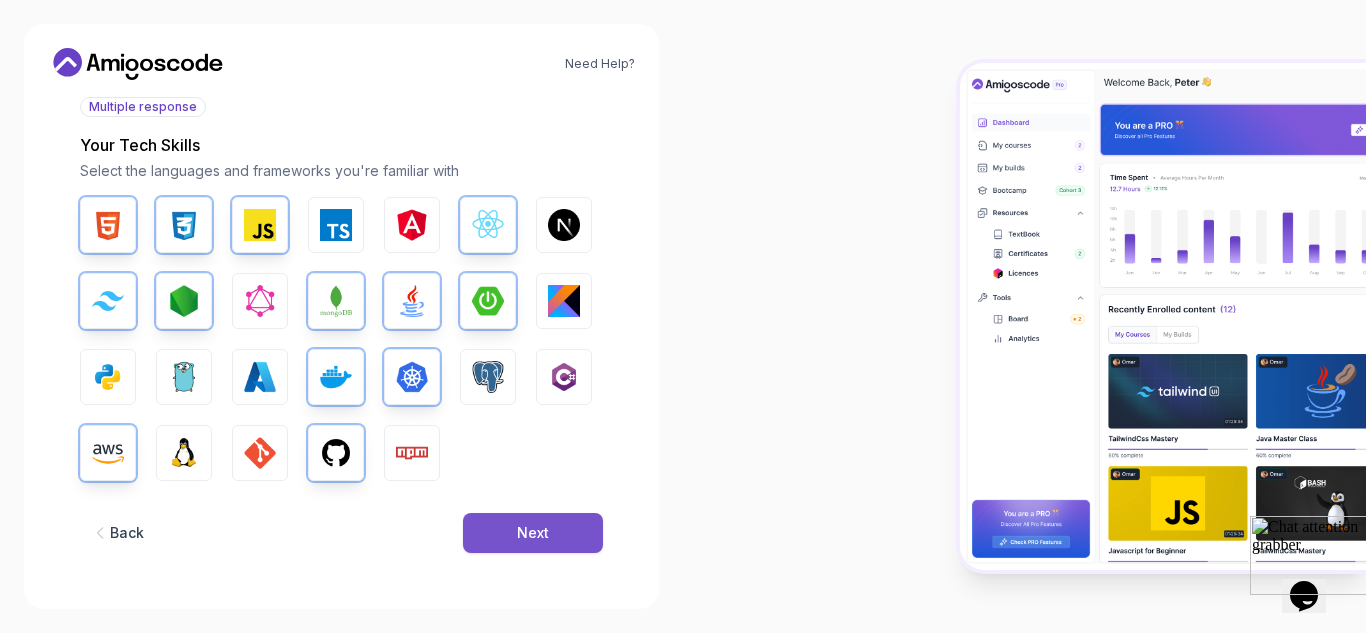 click on "Next" at bounding box center (533, 533) 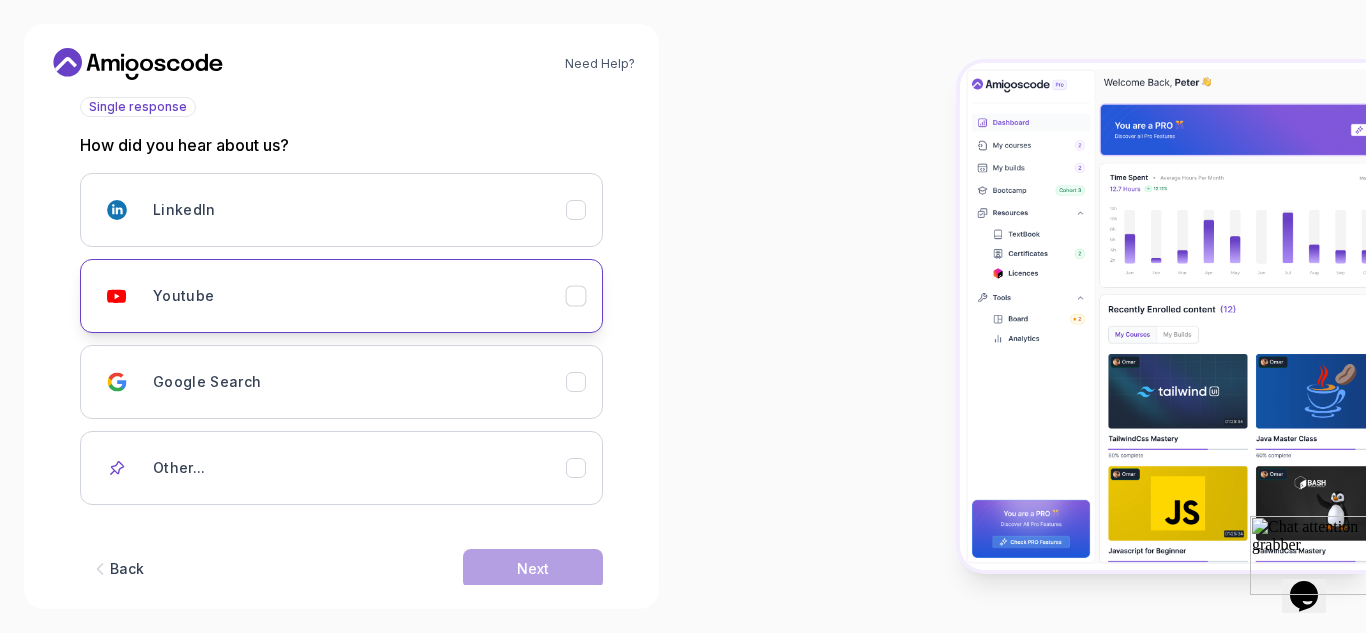 click on "Youtube" at bounding box center (359, 296) 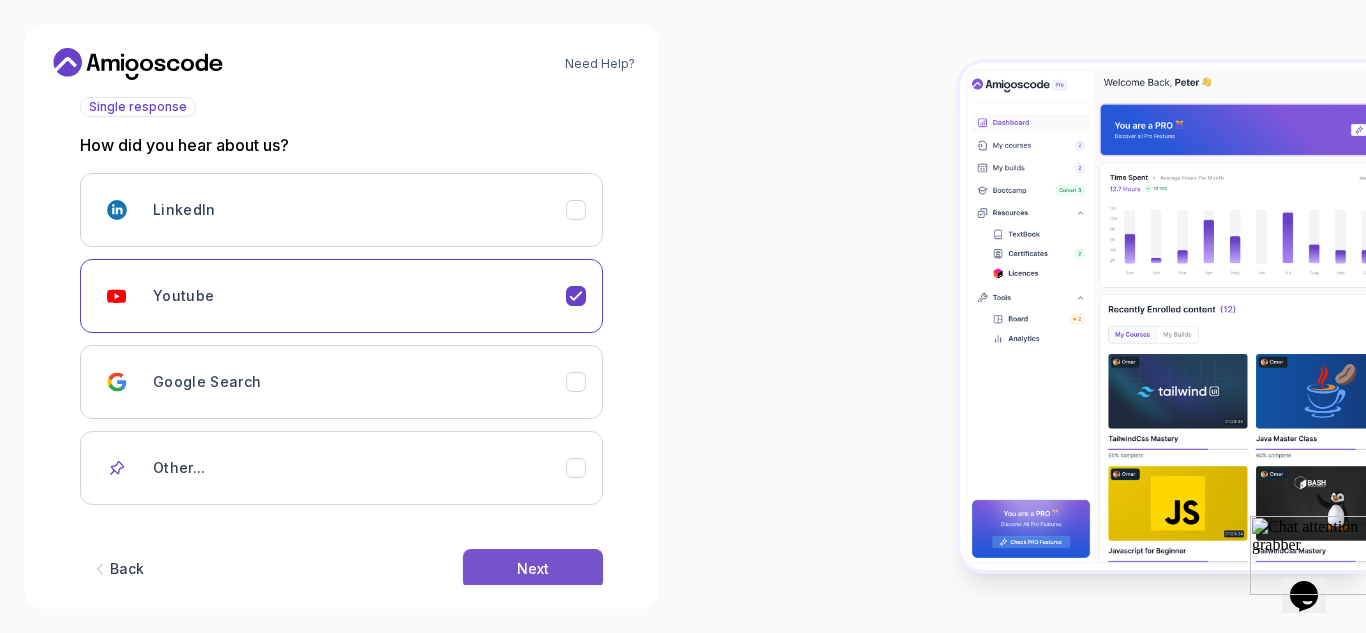 click on "Next" at bounding box center [533, 569] 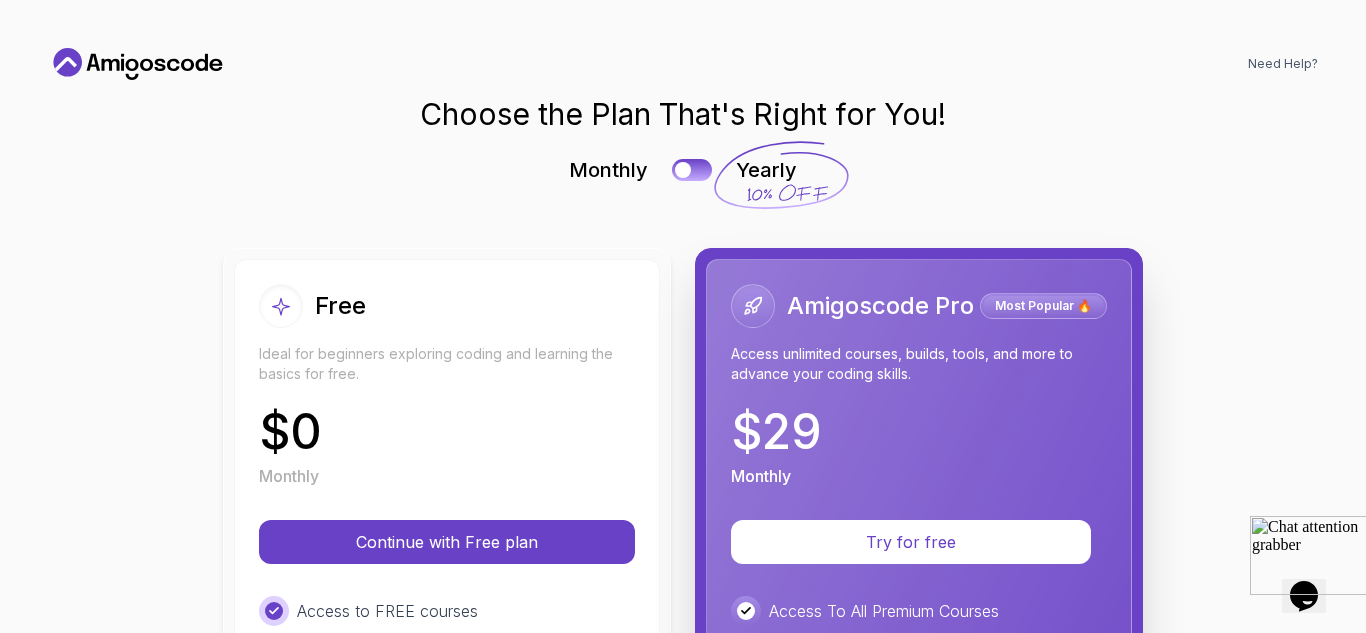 scroll, scrollTop: 0, scrollLeft: 0, axis: both 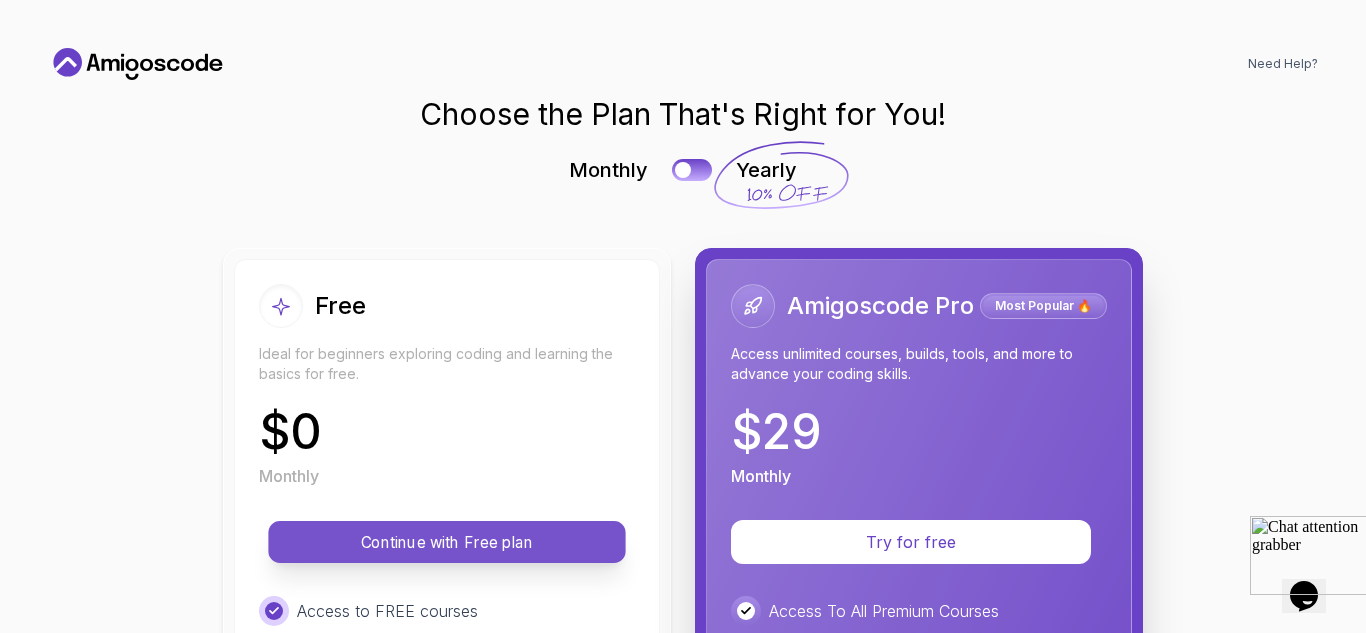 click on "Continue with Free plan" at bounding box center (446, 542) 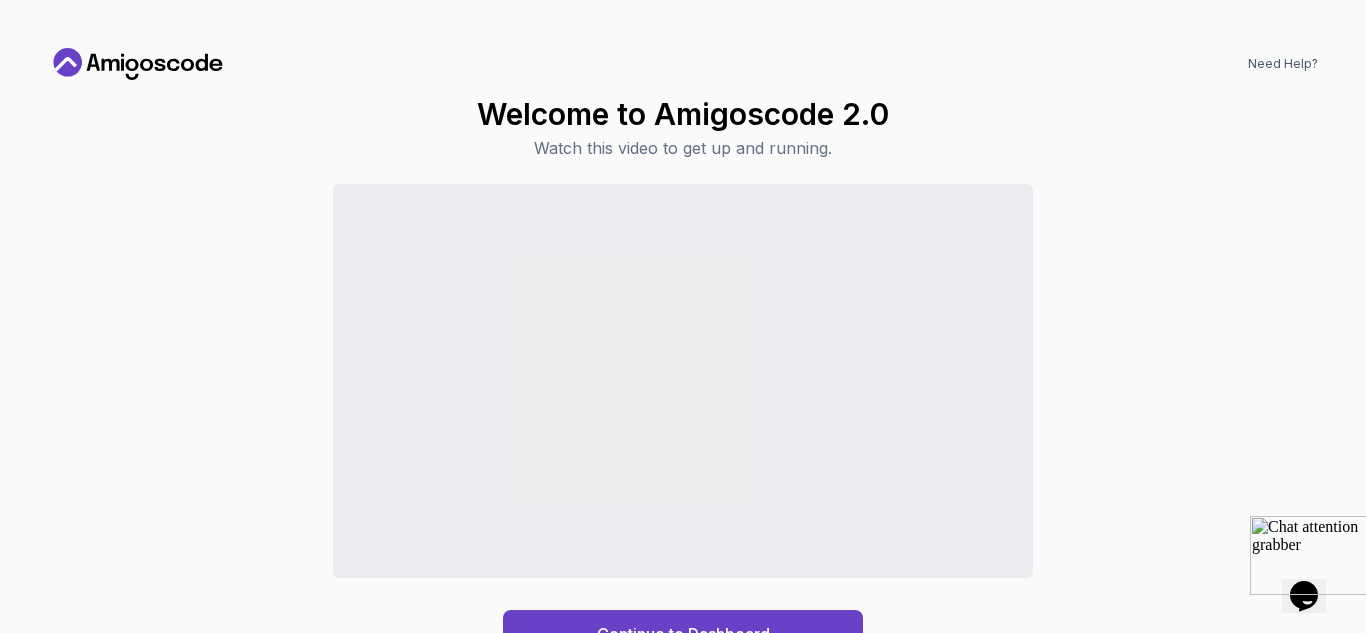 click on "Continue to Dashboard" at bounding box center [683, 421] 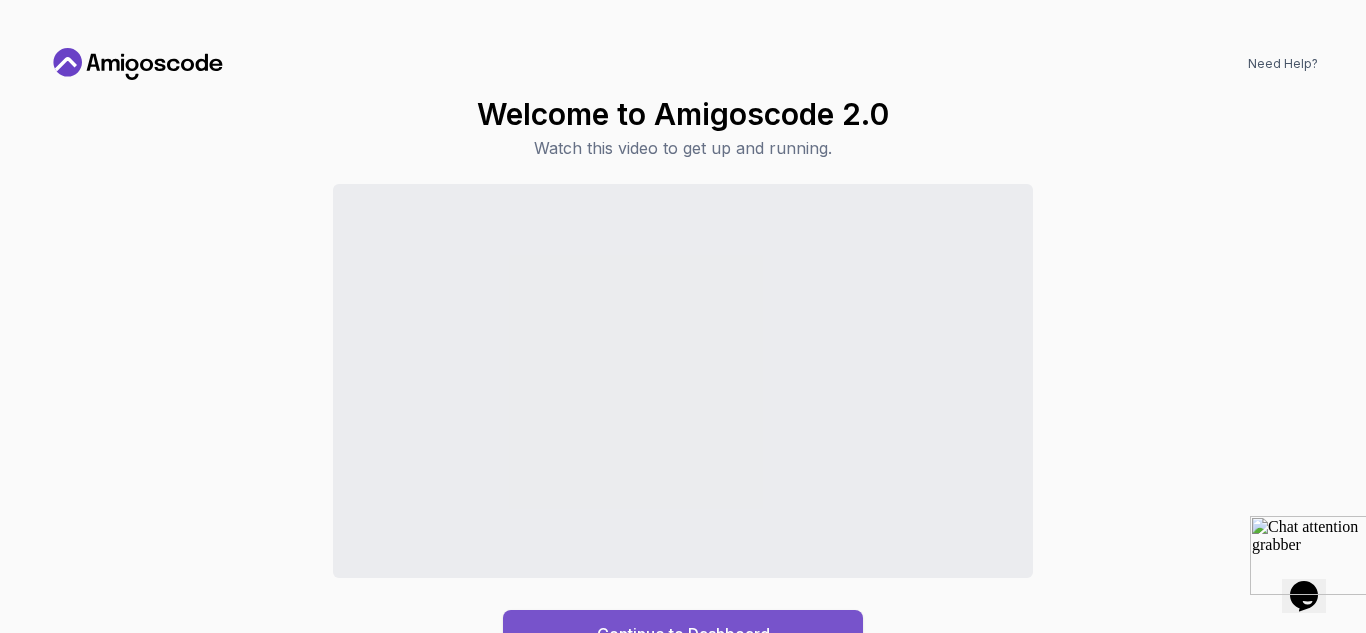 click on "Continue to Dashboard" at bounding box center (683, 634) 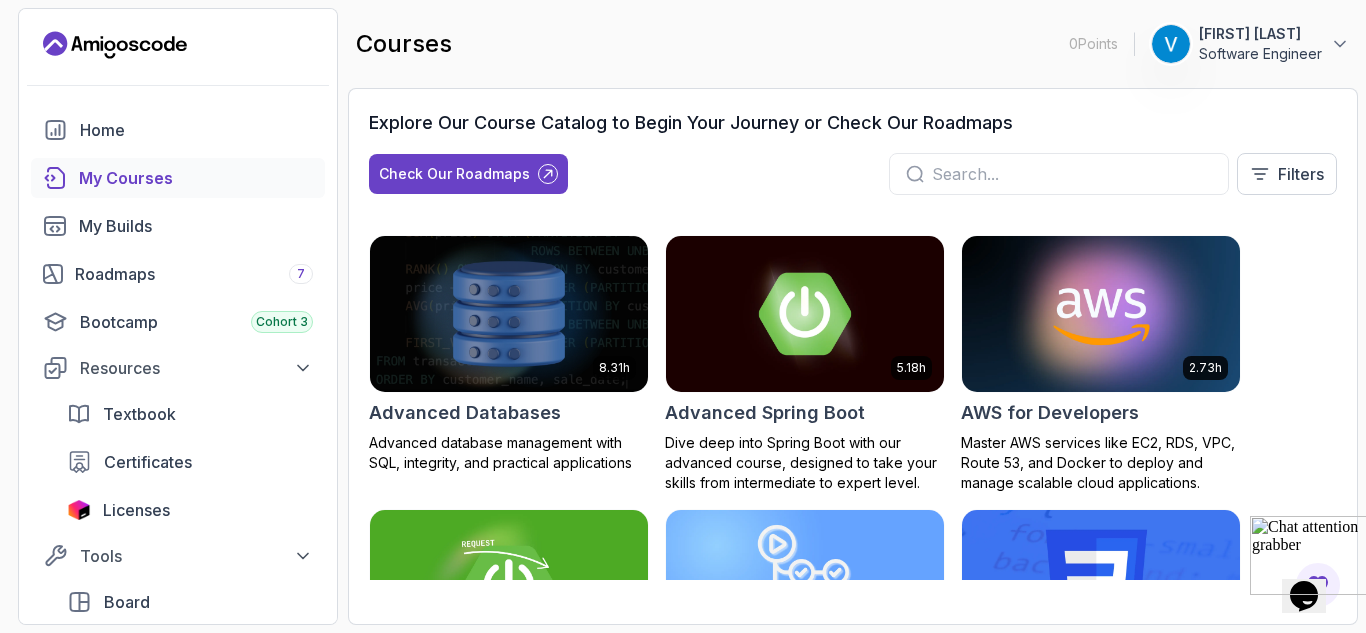 click on "courses   0  Points 1 Vikas Sharma Software Engineer" at bounding box center [853, 44] 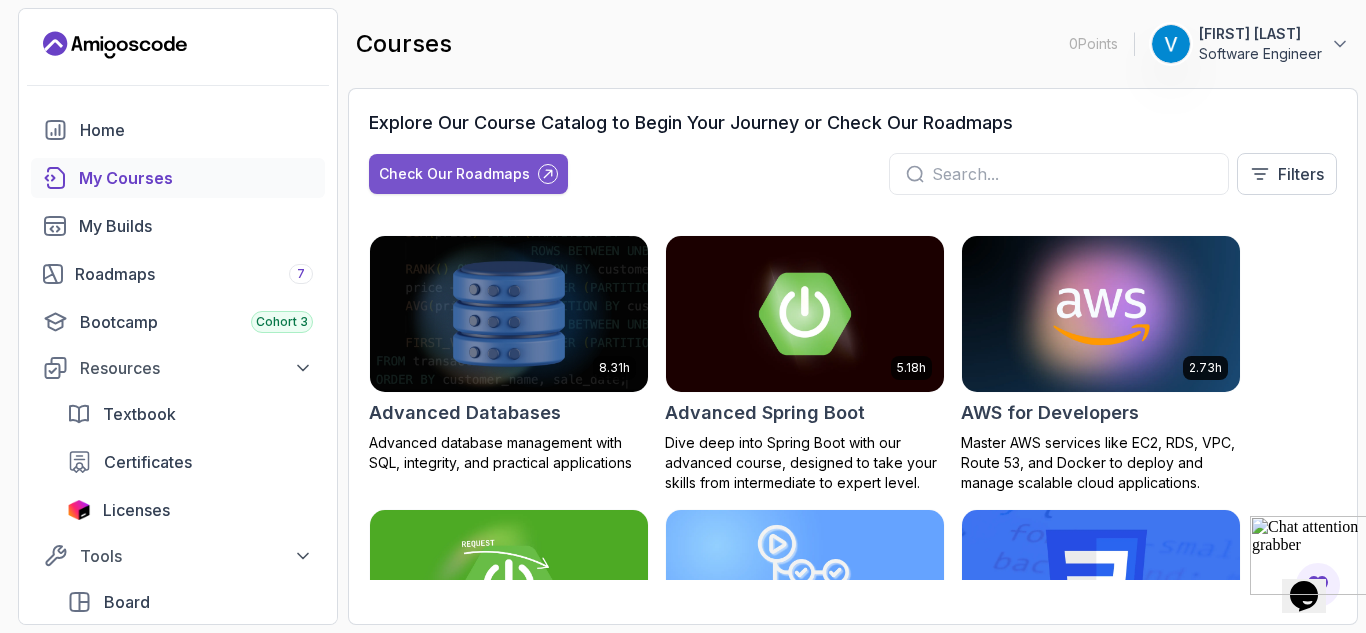 click 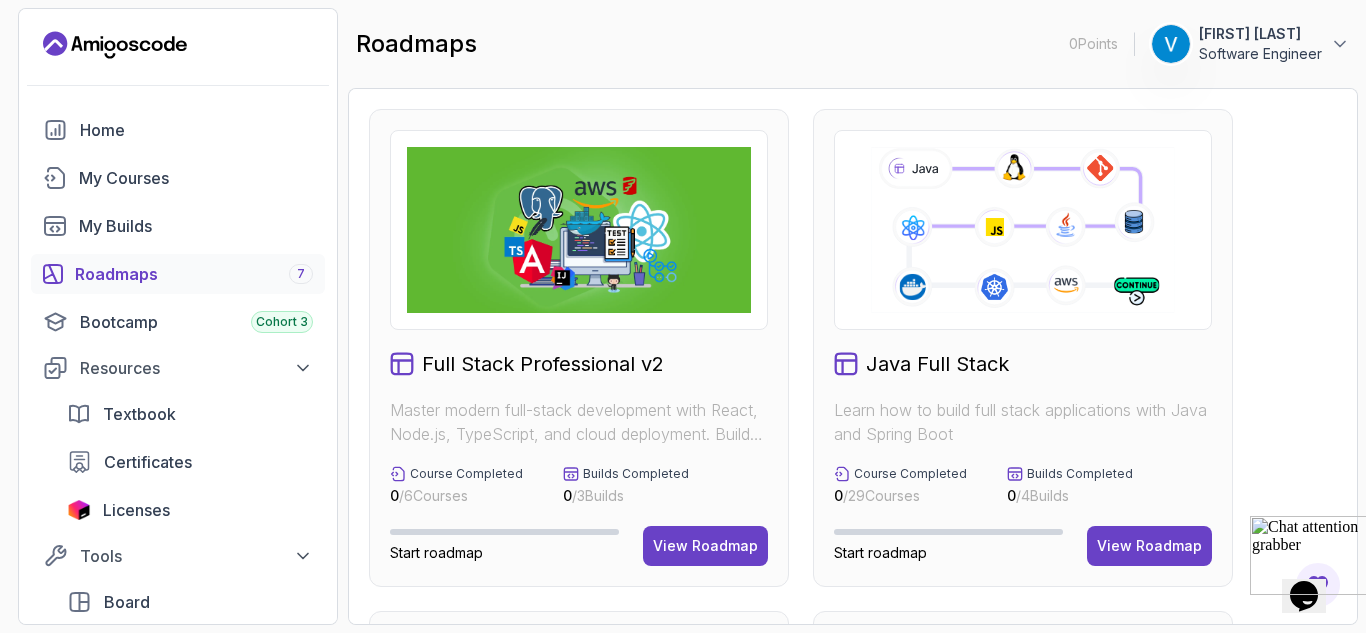 click on "Full Stack Professional v2 Master modern full-stack development with React, Node.js, TypeScript, and cloud deployment. Build scalable applications from frontend to backend with industry best practices. Course Completed 0 / 6  Courses Builds Completed 0 / 3  Builds Start roadmap View Roadmap Java Full Stack Learn how to build full stack applications with Java and Spring Boot Course Completed 0 / 29  Courses Builds Completed 0 / 4  Builds Start roadmap View Roadmap Core Java (Java Master Class) Learn how to build full stack applications with Java and Spring Boot Course Completed 0 / 18  Courses Start roadmap View Roadmap Spring and Spring Boot Learn how to build full stack applications with Java and Spring Boot Course Completed 0 / 10  Courses Start roadmap View Roadmap Frontend Developer Master modern frontend development from basics to advanced React applications. This structured learning path will take you from HTML fundamentals to building complex React applications. Course Completed 0 / 10  Courses 0 / 5 0" at bounding box center [853, 1101] 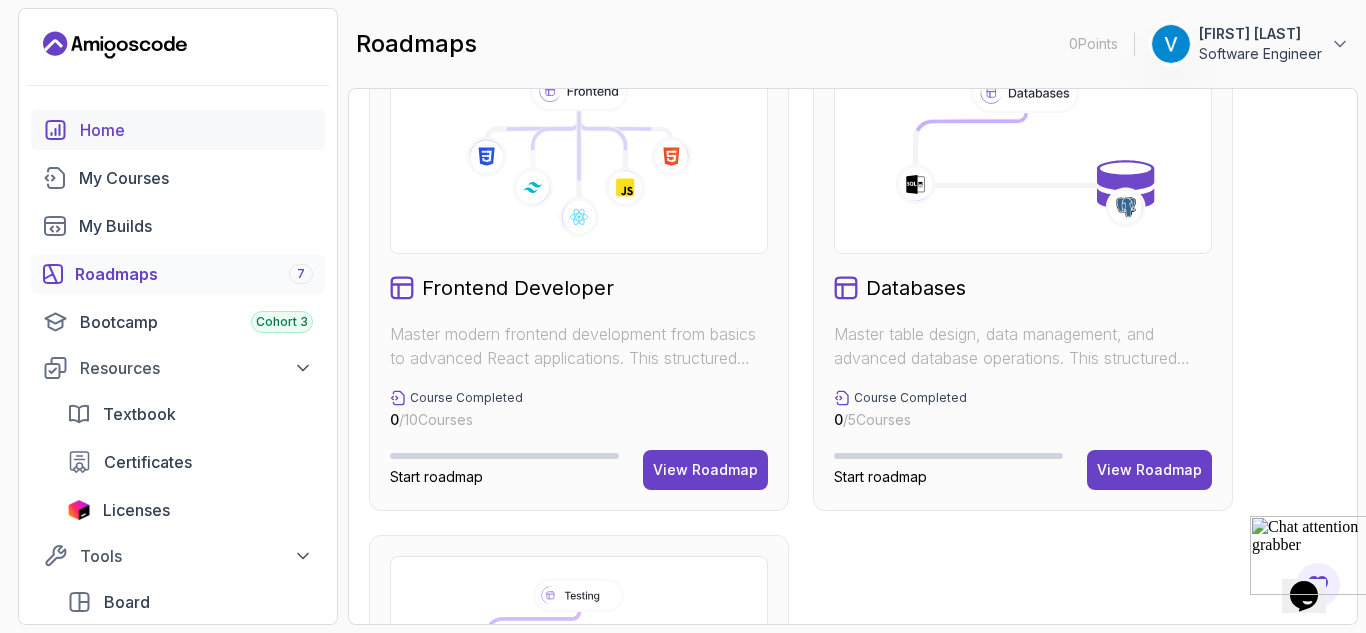 scroll, scrollTop: 0, scrollLeft: 0, axis: both 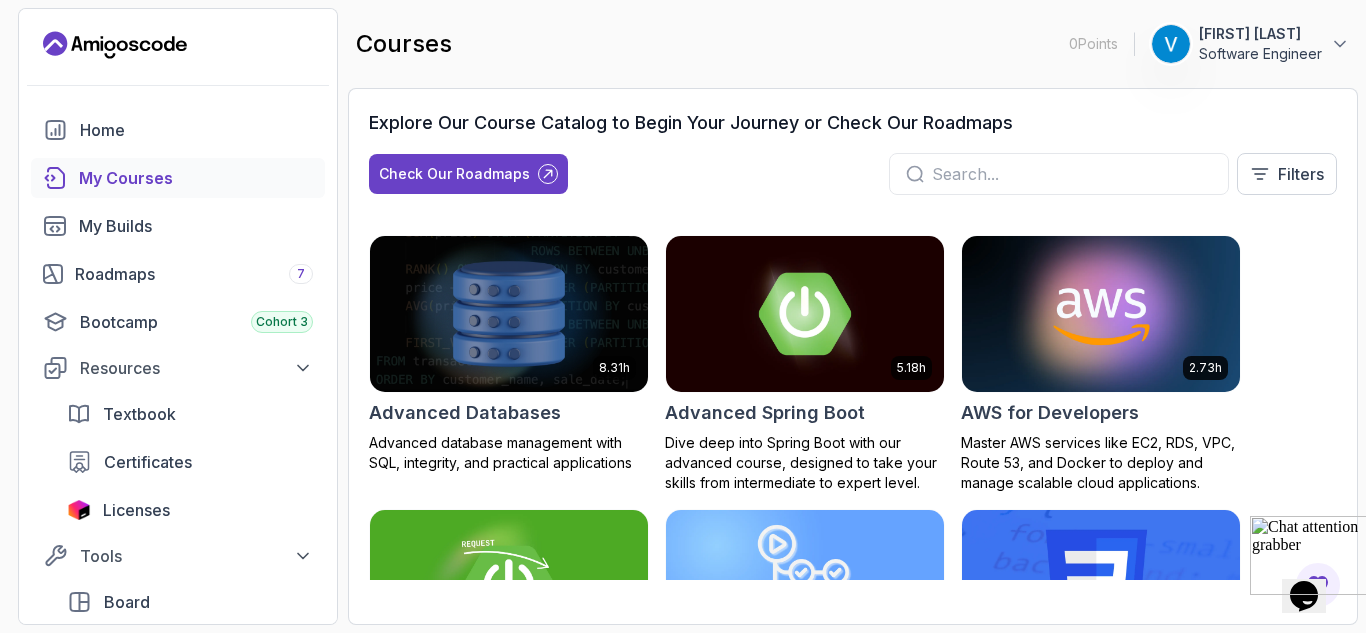 click on "Check Our Roadmaps Filters" at bounding box center [853, 174] 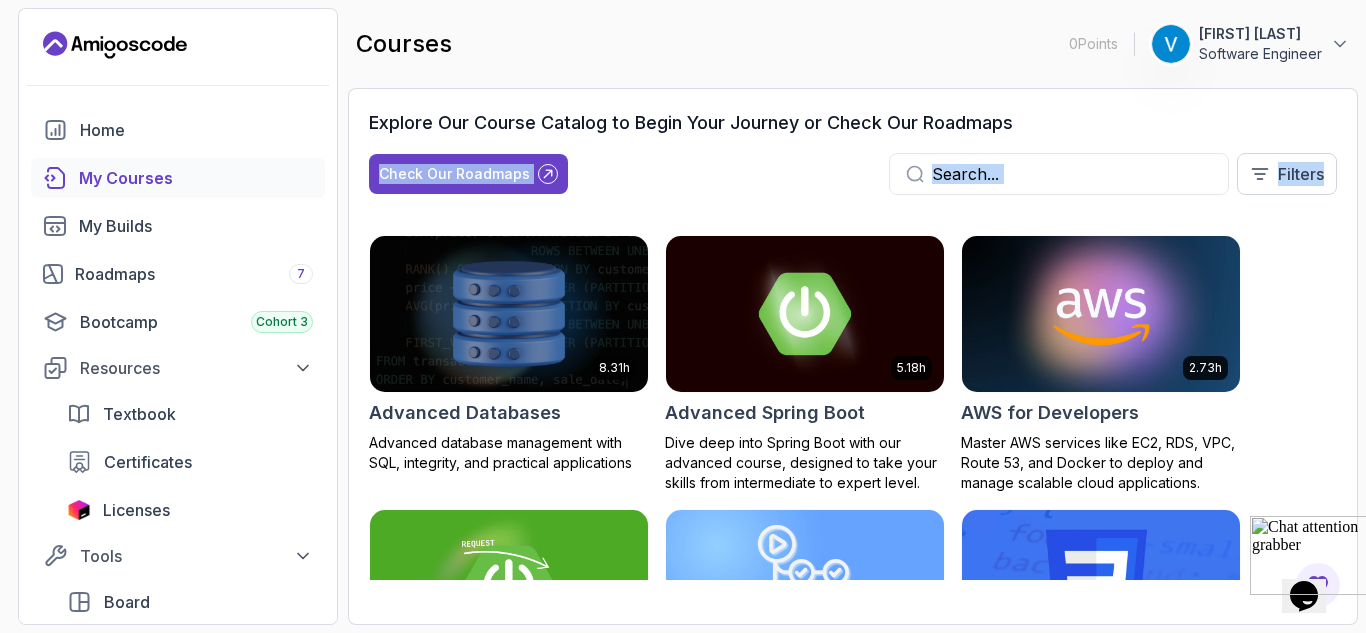 drag, startPoint x: 1356, startPoint y: 113, endPoint x: 1363, endPoint y: 179, distance: 66.37017 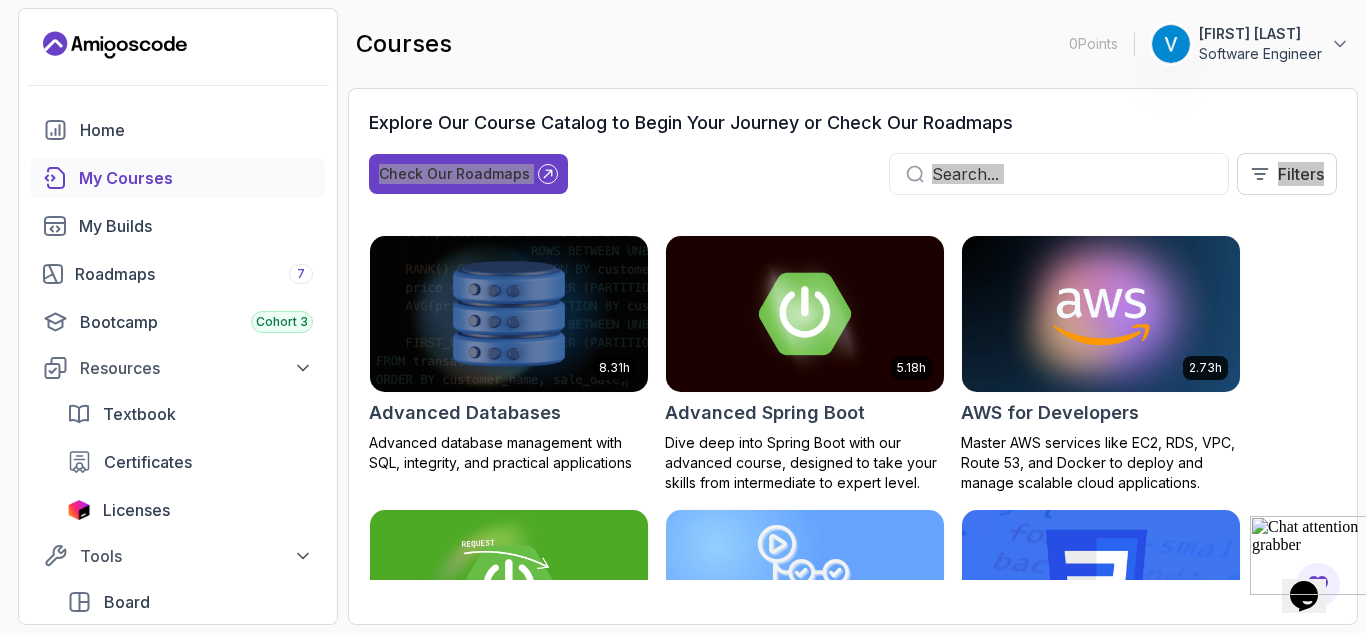 click at bounding box center (1250, 589) 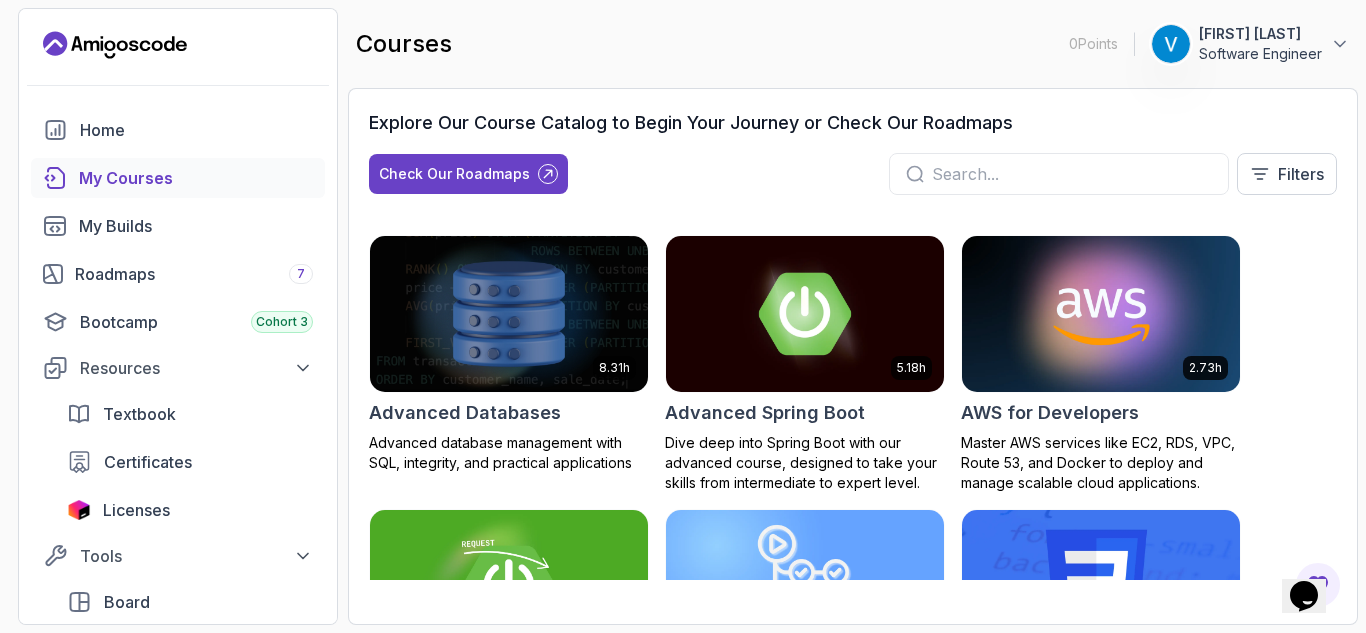click on "8.31h Advanced Databases Advanced database management with SQL, integrity, and practical applications 5.18h Advanced Spring Boot Dive deep into Spring Boot with our advanced course, designed to take your skills from intermediate to expert level. 2.73h AWS for Developers Master AWS services like EC2, RDS, VPC, Route 53, and Docker to deploy and manage scalable cloud applications. 3.30h Building APIs with Spring Boot Learn to build robust, scalable APIs with Spring Boot, mastering REST principles, JSON handling, and embedded server configuration. 2.63h CI/CD with GitHub Actions Master CI/CD pipelines with GitHub Actions, automate deployments, and implement DevOps best practices 2.08h CSS Essentials Master the fundamentals of CSS and bring your websites to life with style and structure. 1.70h Database Design & Implementation Skills in database design and SQL for efficient, robust backend development 1.45h Docker for Java Developers 4.64h Docker For Professionals 10.13h Git for Professionals 2.55h 2.10h 1.84h 26m" at bounding box center [853, 407] 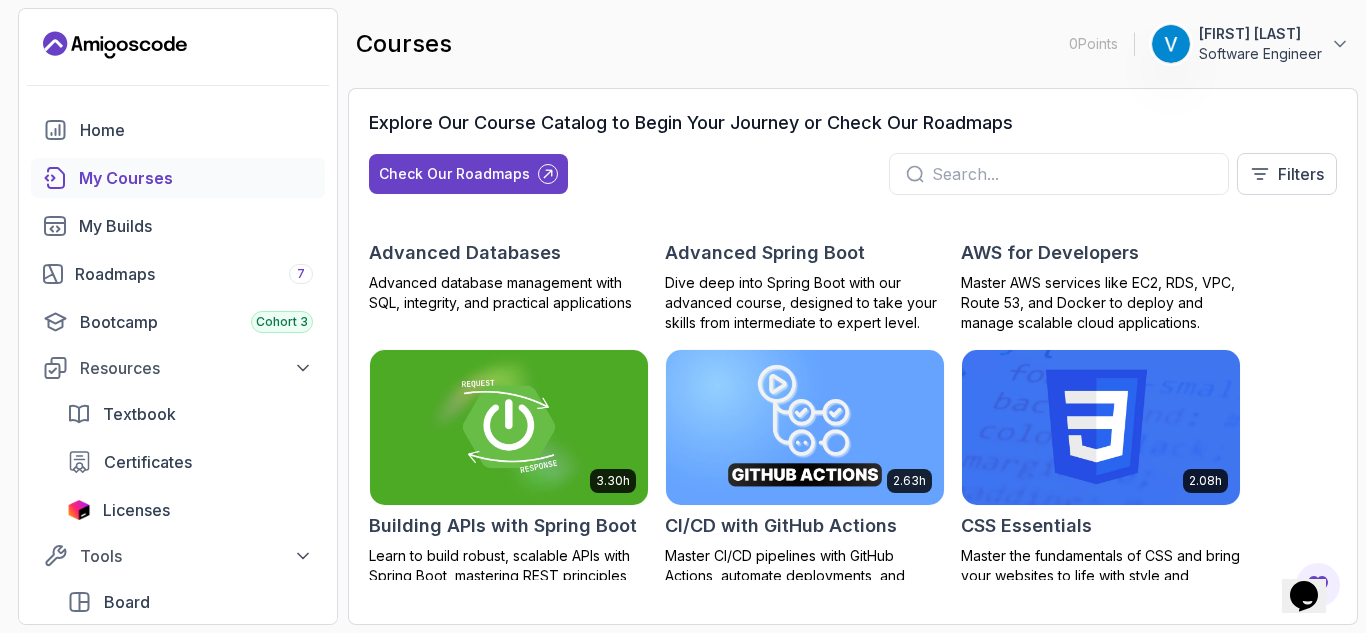 scroll, scrollTop: 200, scrollLeft: 0, axis: vertical 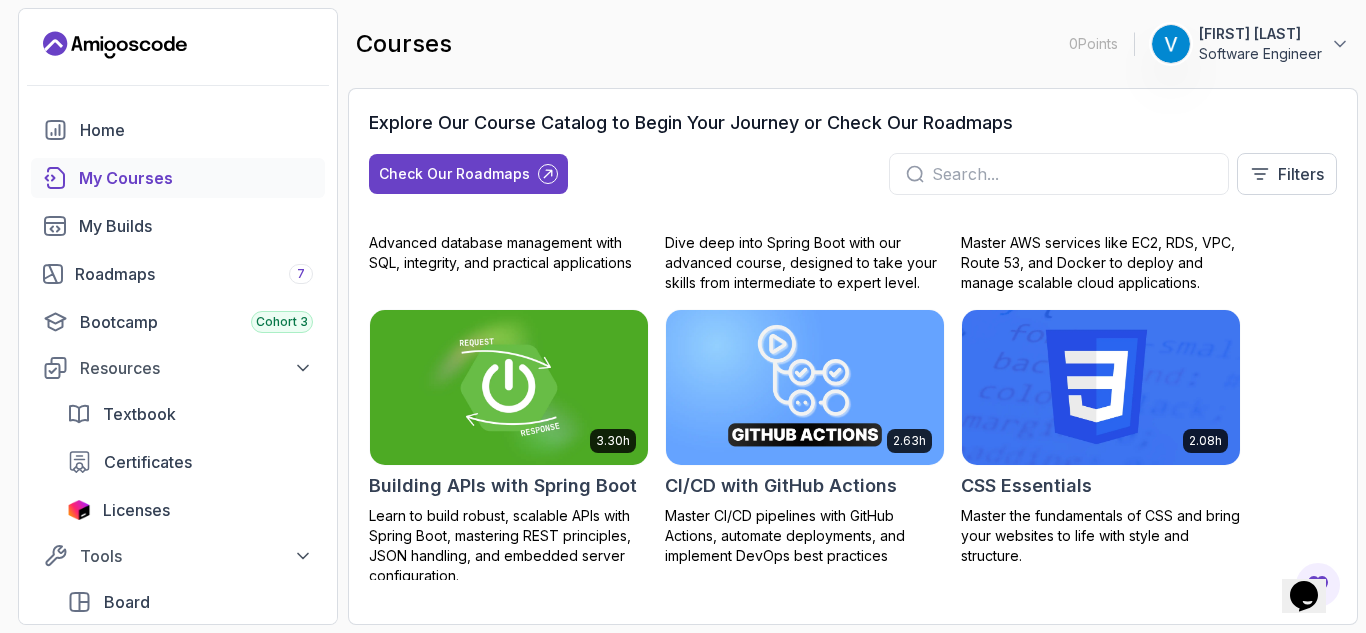click at bounding box center [509, 387] 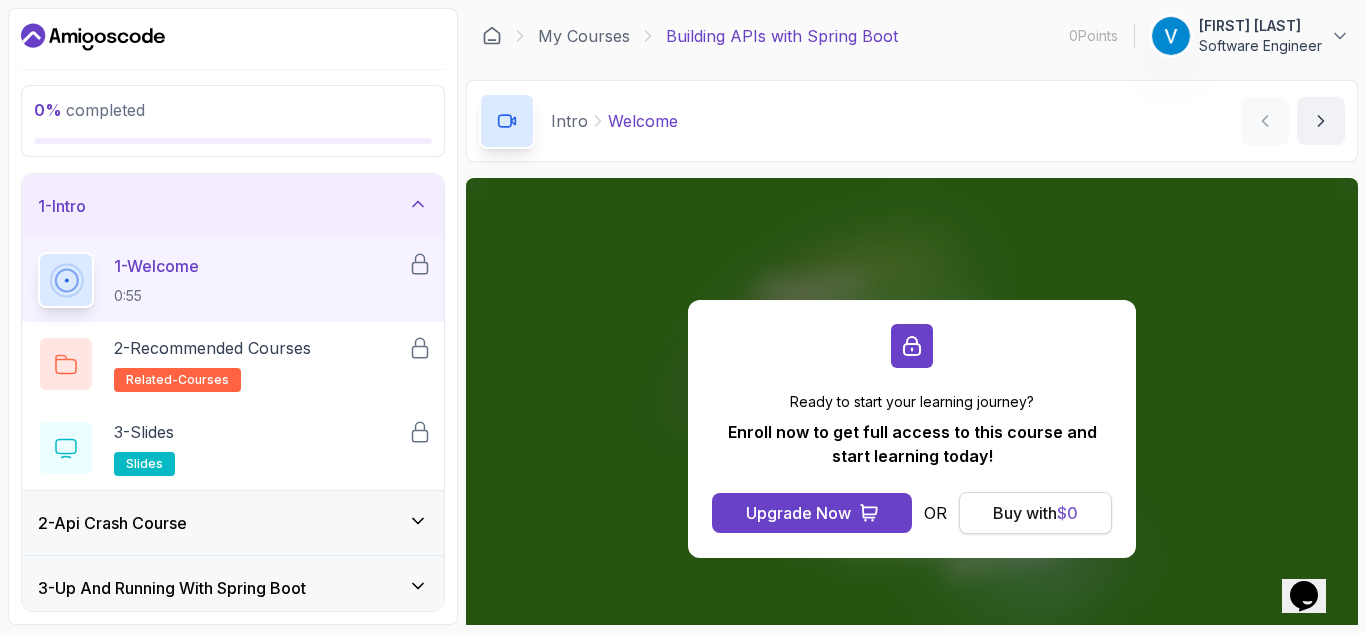 click on "Buy with  $ 0" at bounding box center [1035, 513] 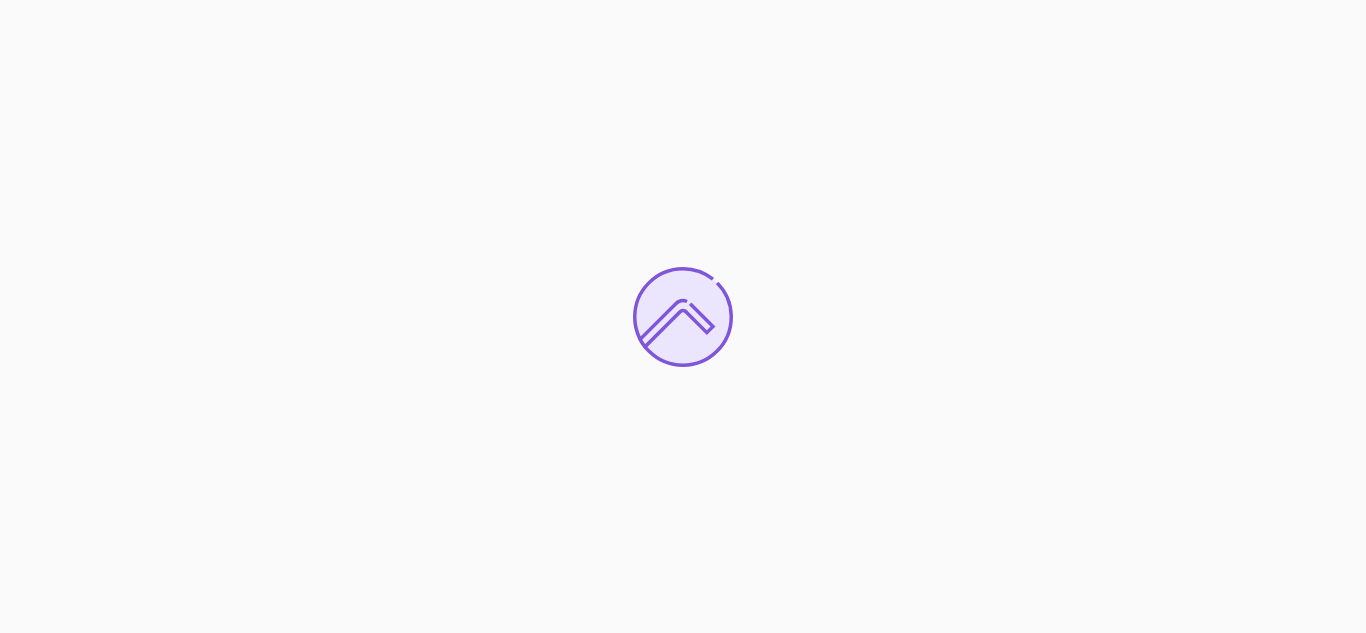 scroll, scrollTop: 0, scrollLeft: 0, axis: both 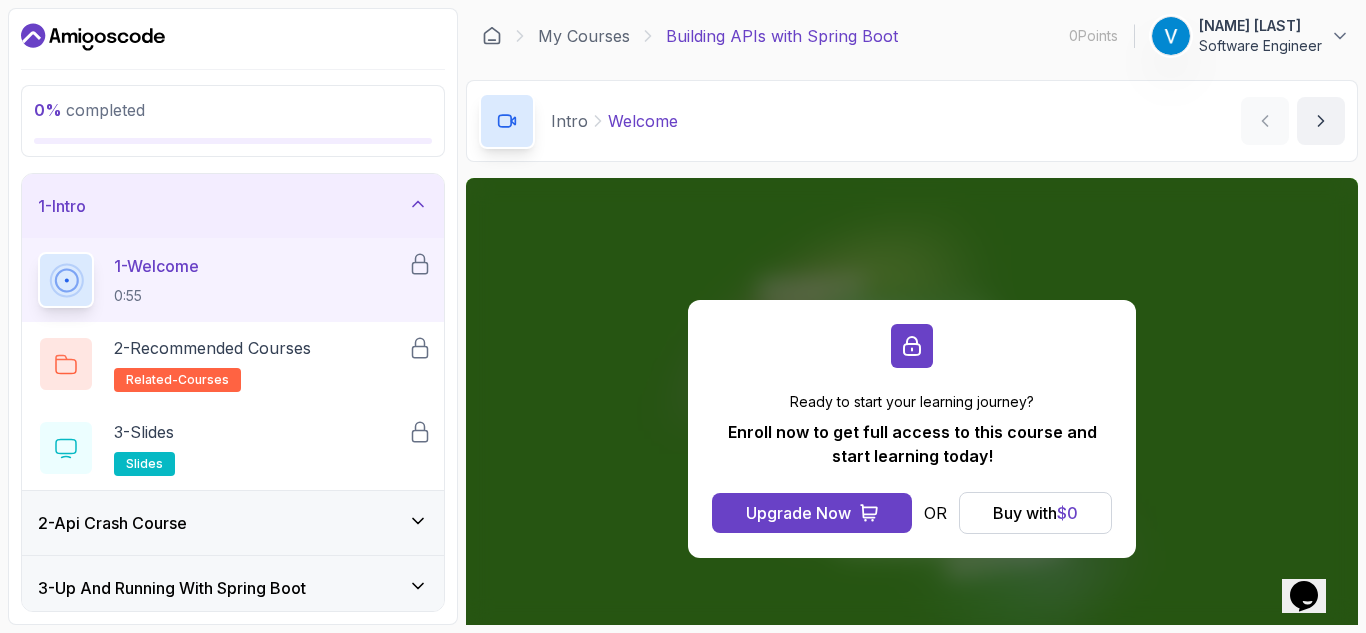 click on "Ready to start your learning journey? Enroll now to get full access to this course and start learning today! Upgrade Now OR Buy with  $ 0" at bounding box center [912, 429] 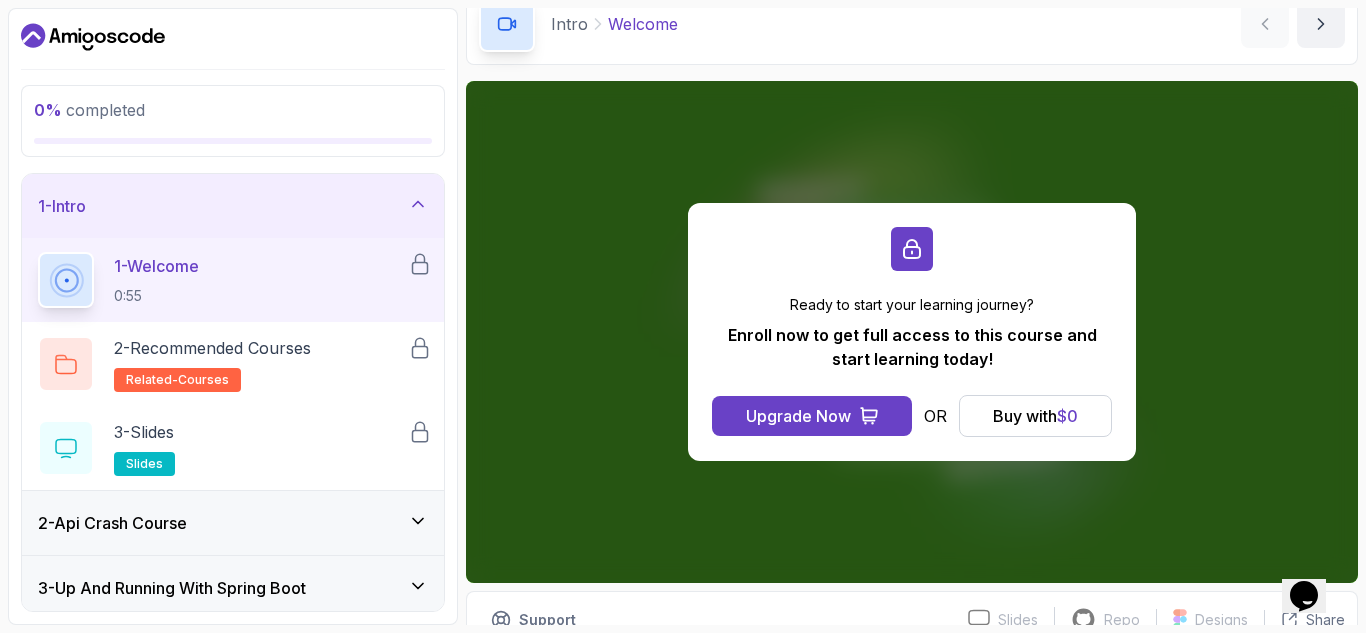 scroll, scrollTop: 0, scrollLeft: 0, axis: both 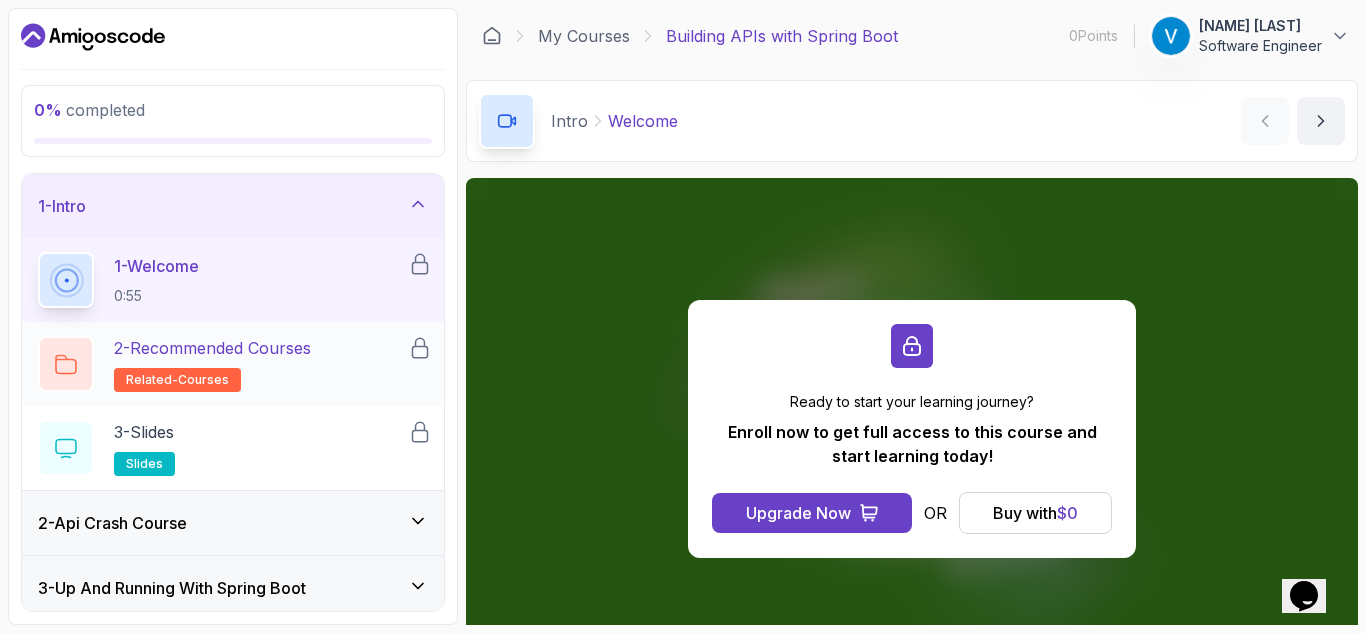 click on "2  -  Recommended Courses related-courses" at bounding box center [212, 364] 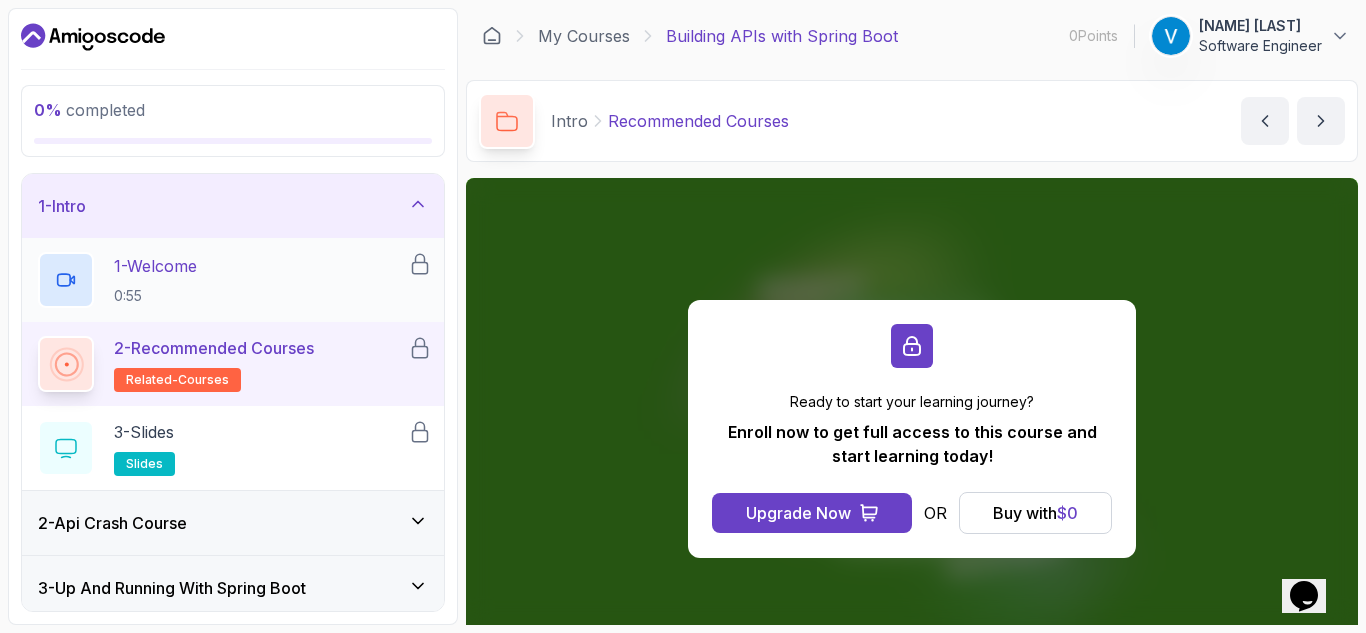 click on "1  -  Welcome 0:55" at bounding box center (223, 280) 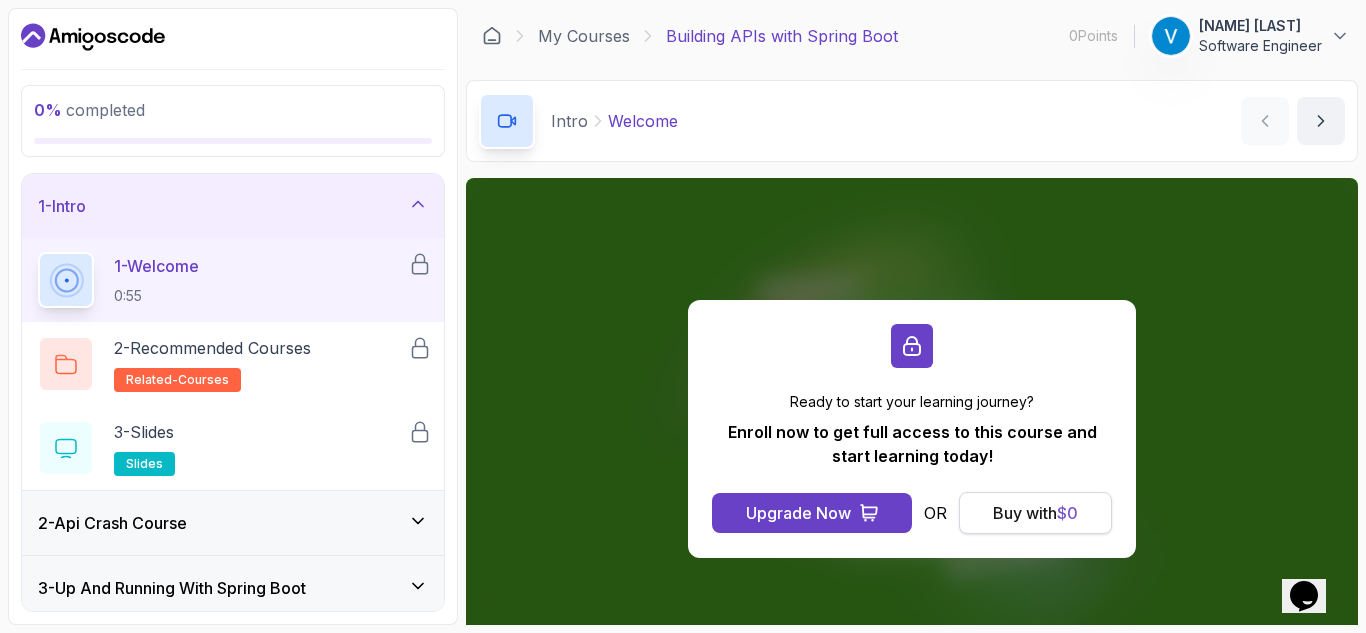 click on "$ 0" at bounding box center (1067, 513) 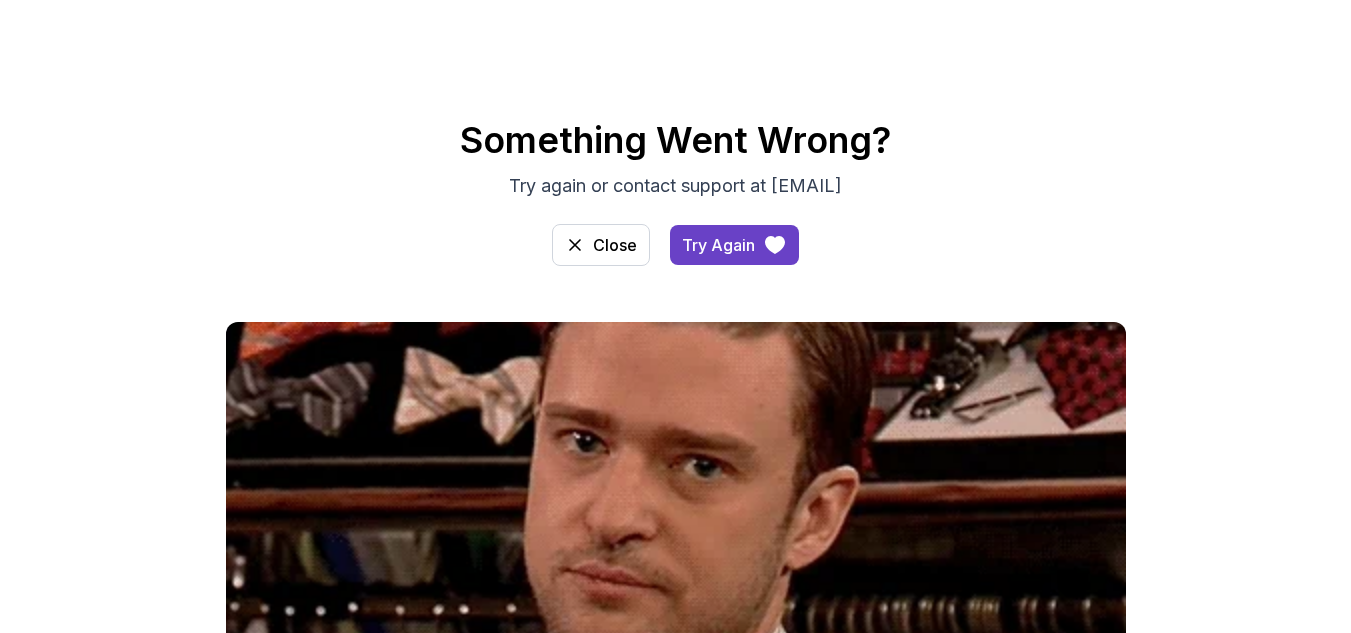 scroll, scrollTop: 0, scrollLeft: 0, axis: both 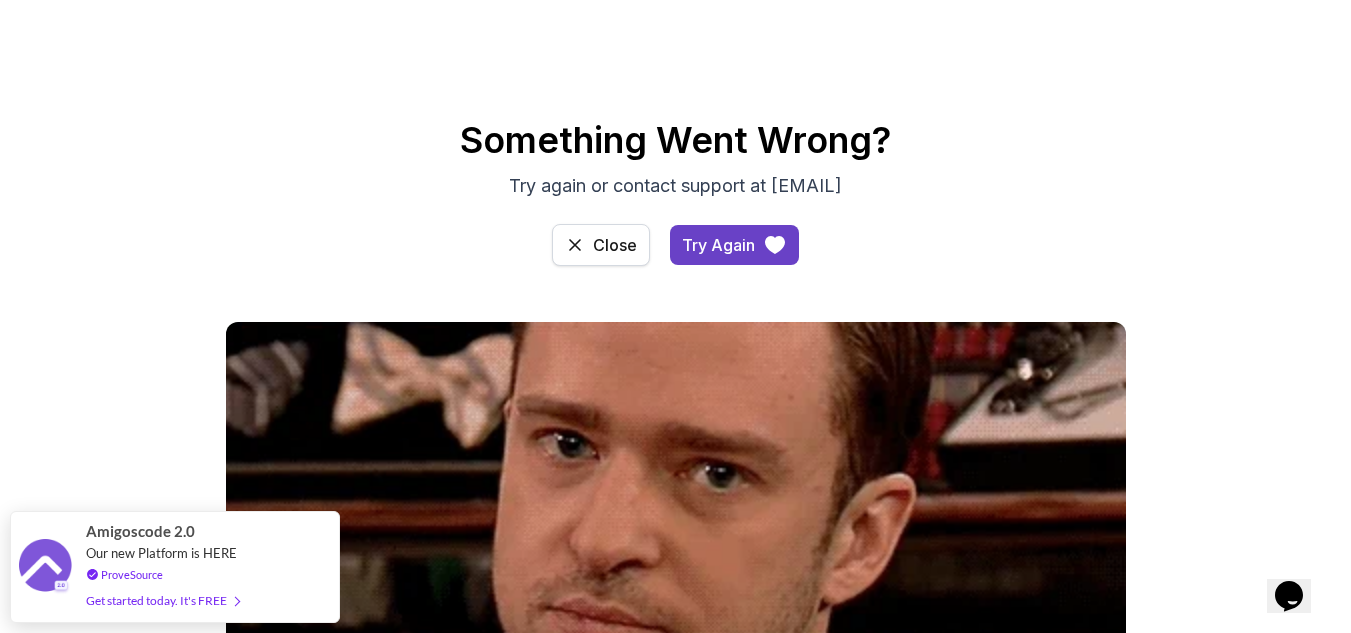 click 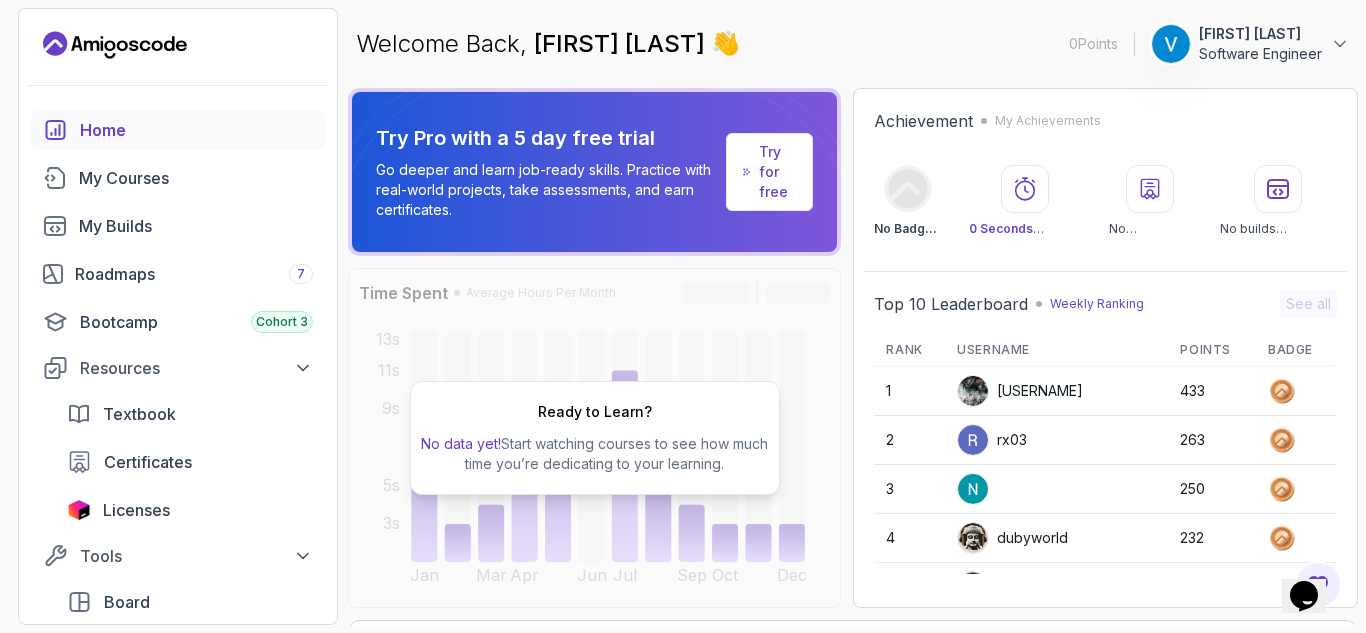 click on "Ready to Learn? No data yet!   Start watching courses to see how much time you’re dedicating to your learning." at bounding box center (594, 438) 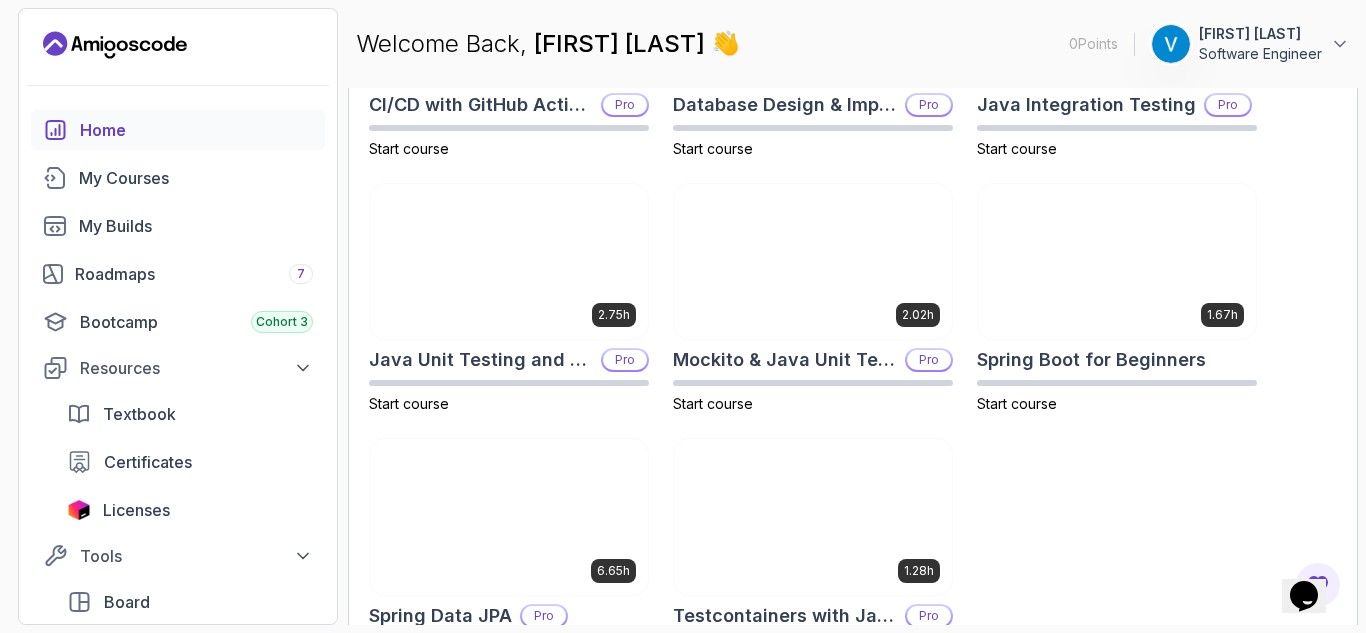 scroll, scrollTop: 862, scrollLeft: 0, axis: vertical 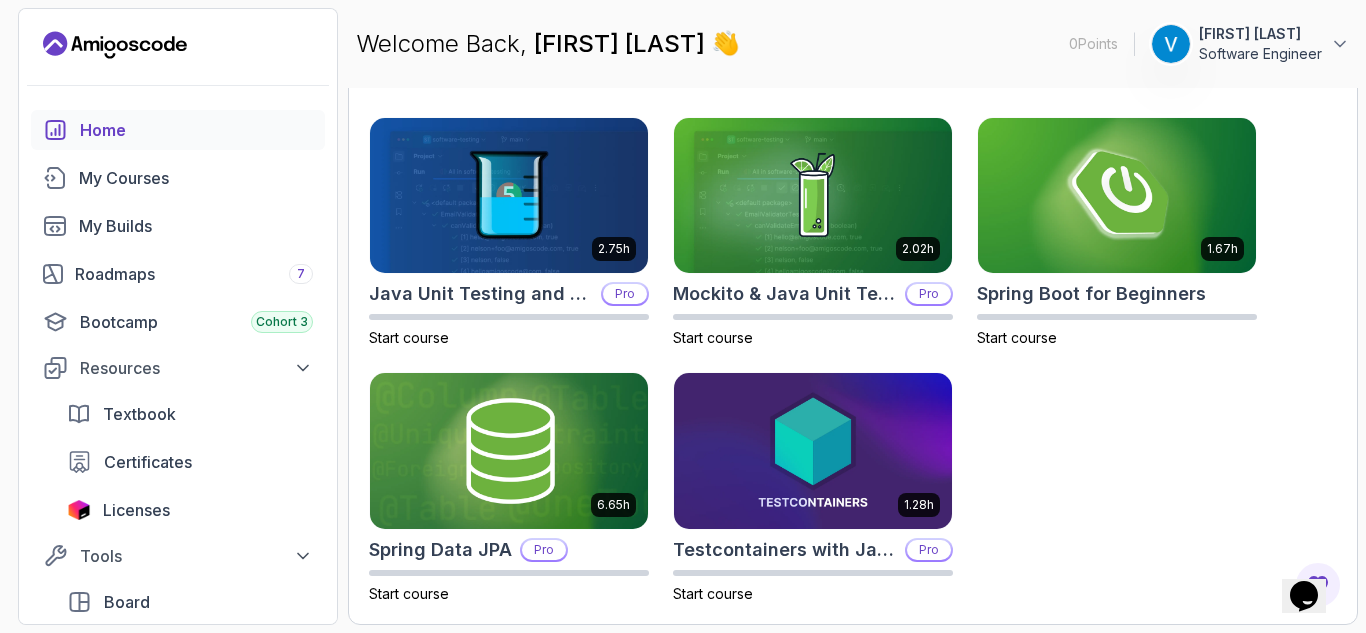 click on "2.63h CI/CD with GitHub Actions Pro Start course 1.70h Database Design & Implementation Pro Start course 1.67h Java Integration Testing Pro Start course 2.75h Java Unit Testing and TDD Pro Start course 2.02h Mockito & Java Unit Testing Pro Start course 1.67h Spring Boot for Beginners Start course 6.65h Spring Data JPA Pro Start course 1.28h Testcontainers with Java Pro Start course" at bounding box center [853, 232] 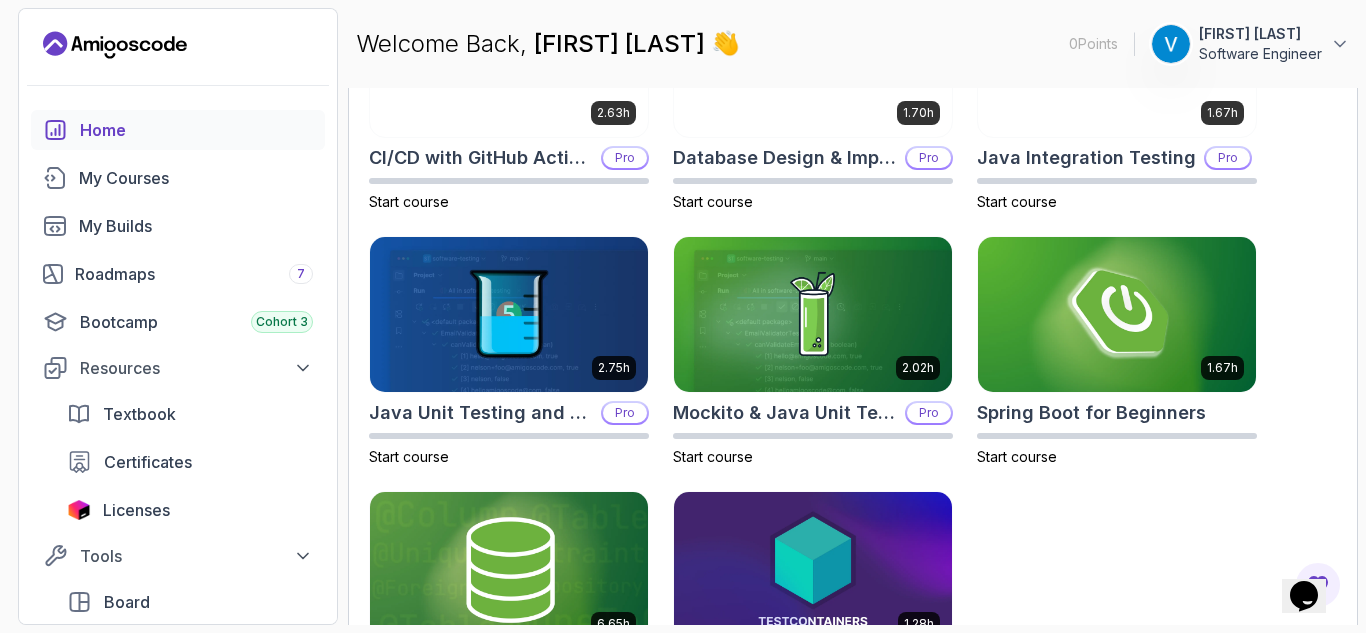scroll, scrollTop: 742, scrollLeft: 0, axis: vertical 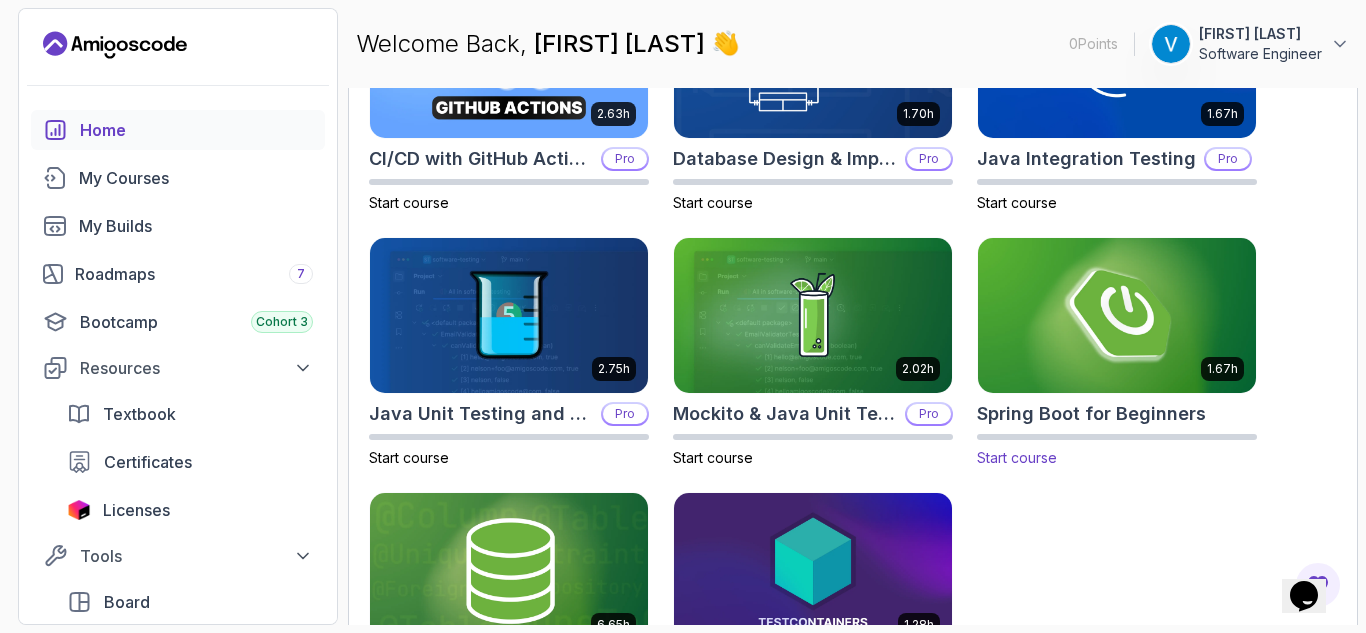 click at bounding box center [1117, 315] 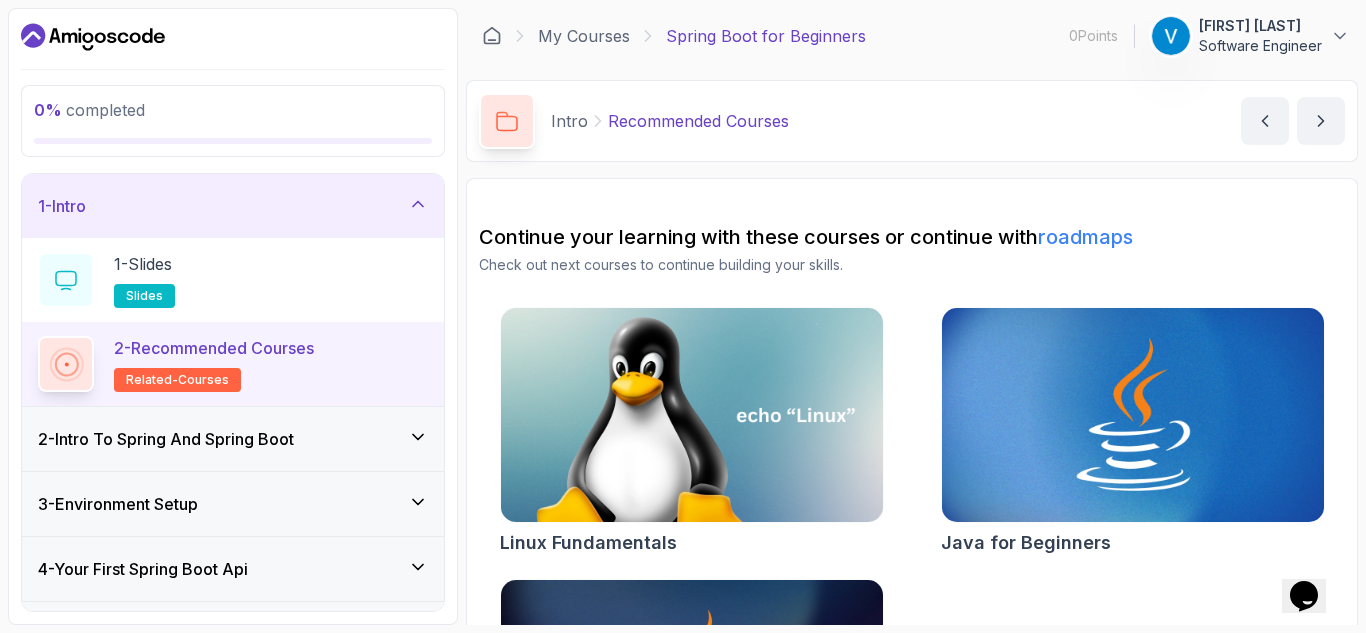 click on "Check out next courses to continue building your skills." at bounding box center (912, 265) 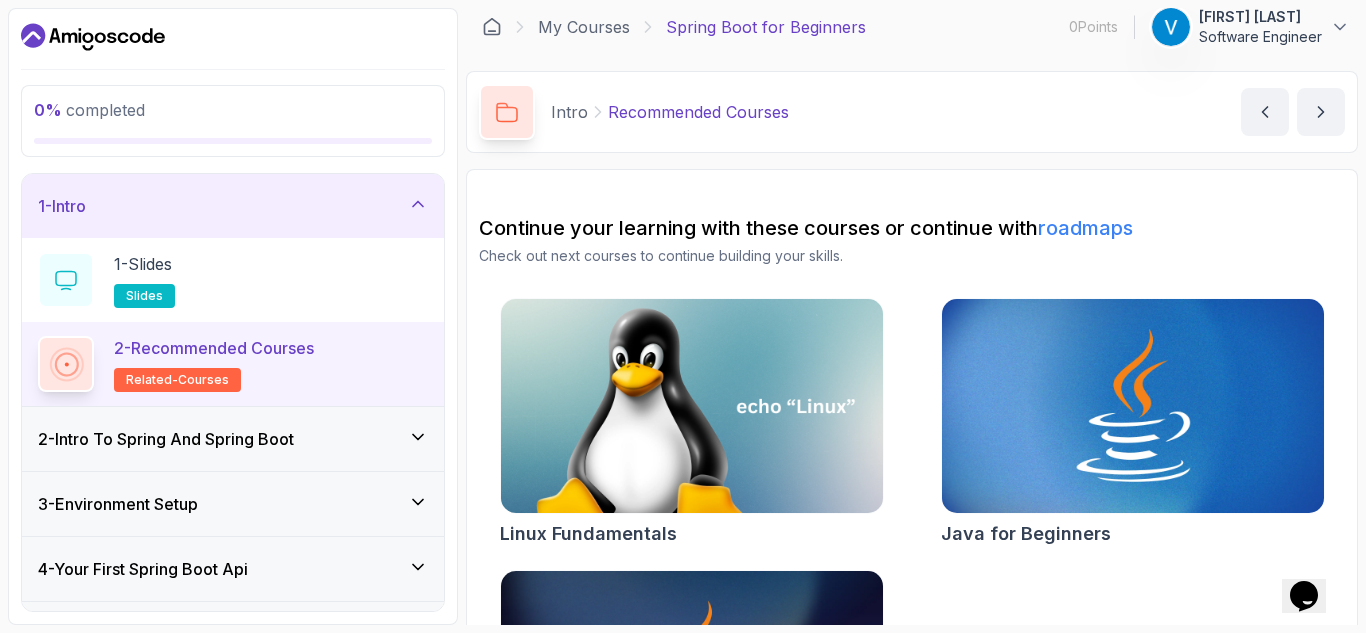 scroll, scrollTop: 0, scrollLeft: 0, axis: both 